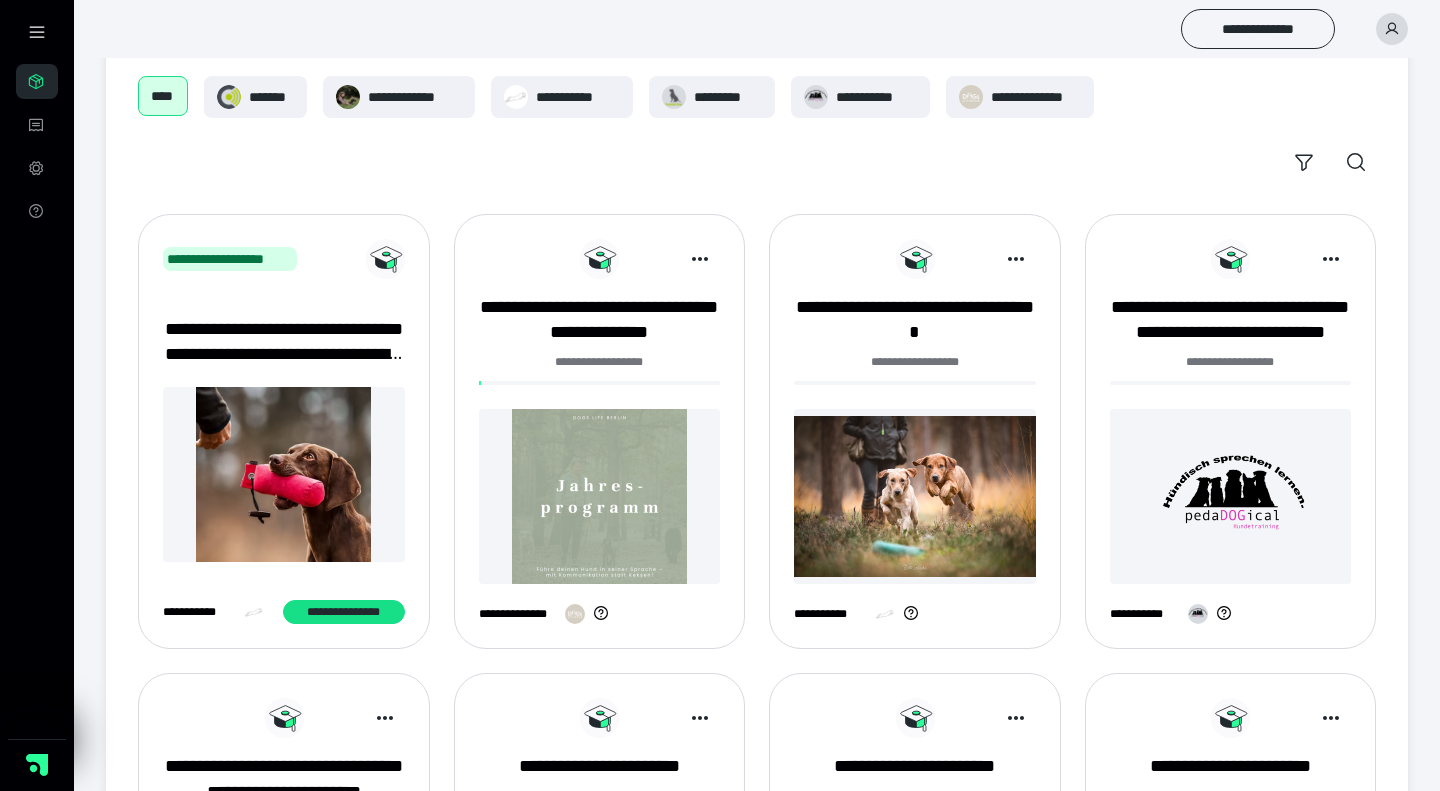 scroll, scrollTop: 123, scrollLeft: 0, axis: vertical 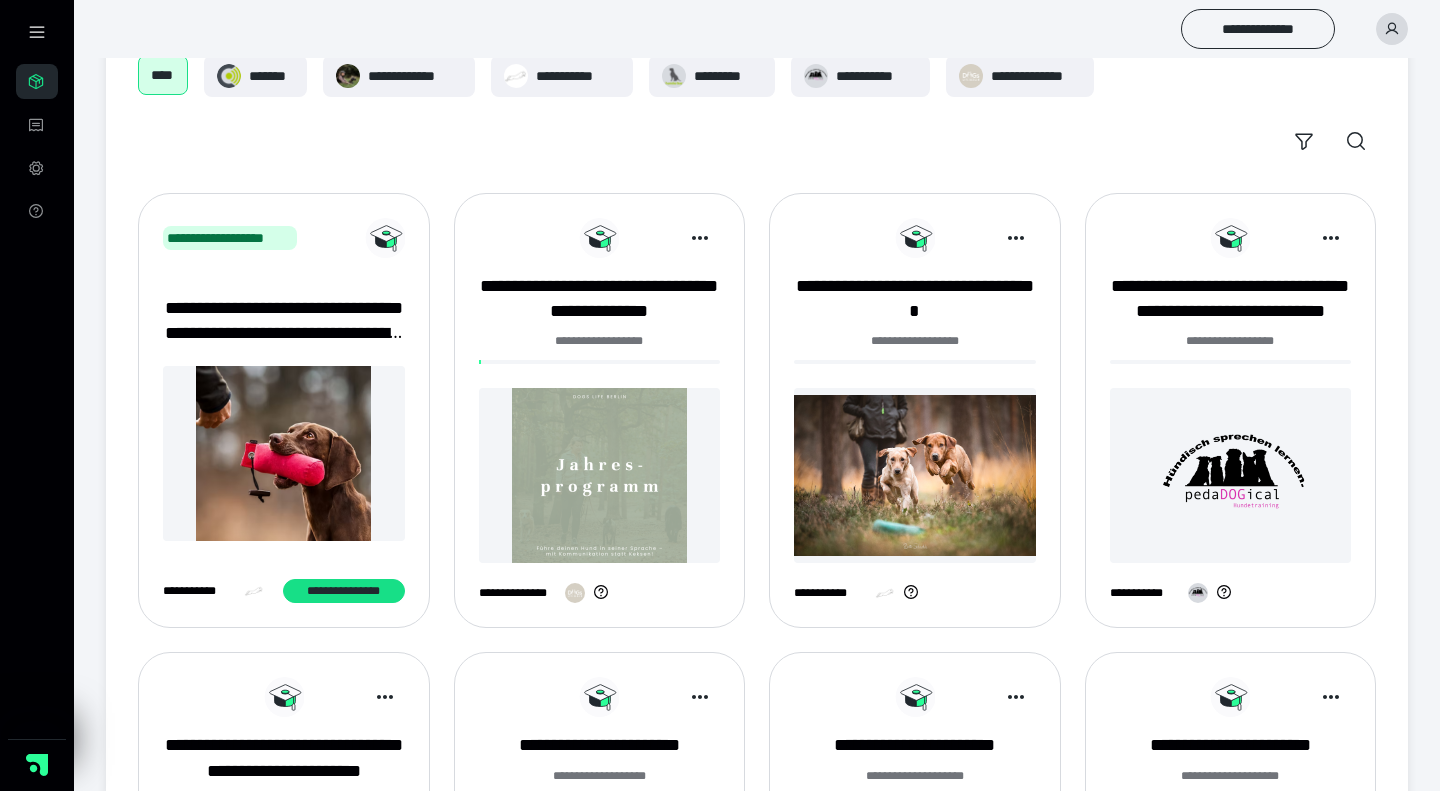 click at bounding box center [600, 475] 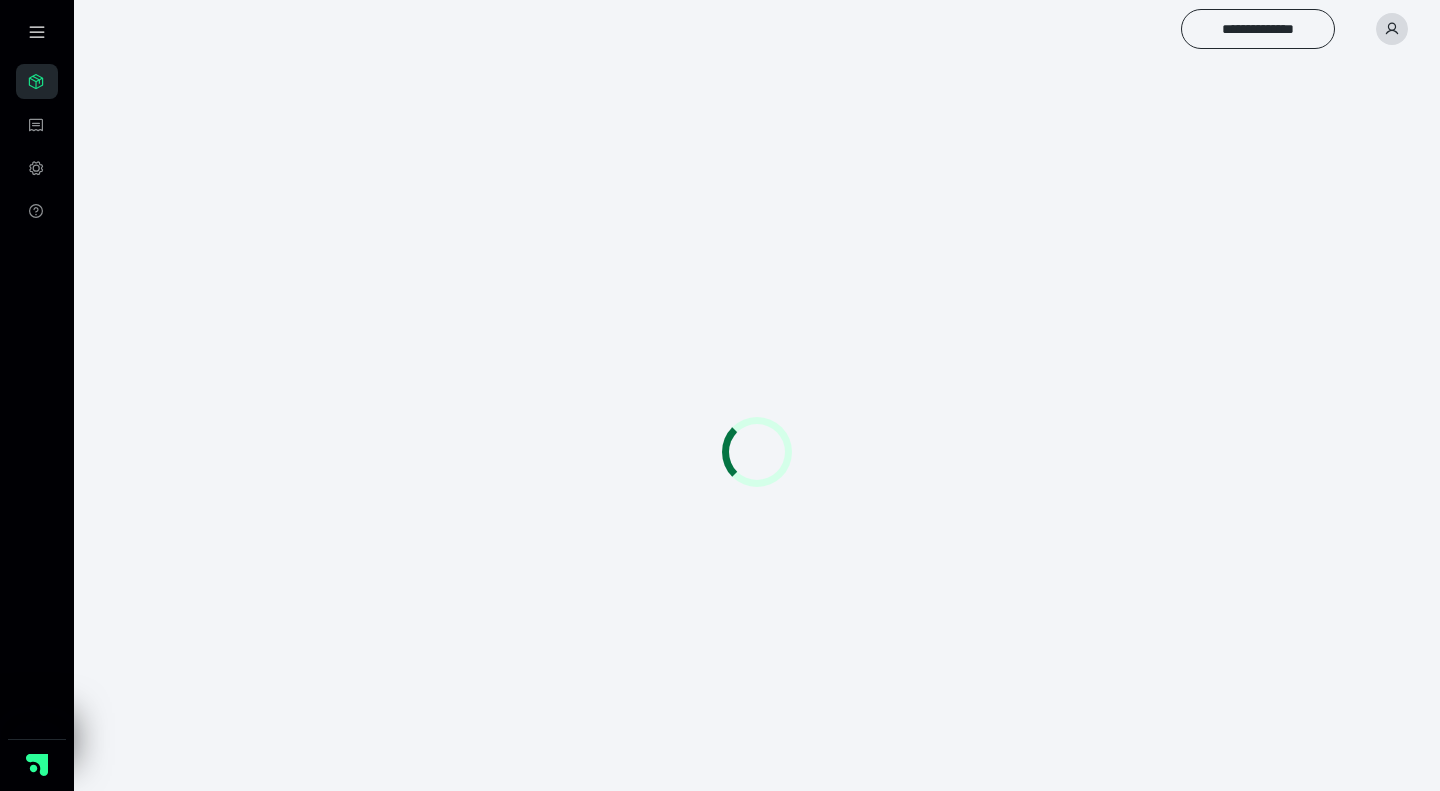 scroll, scrollTop: 0, scrollLeft: 0, axis: both 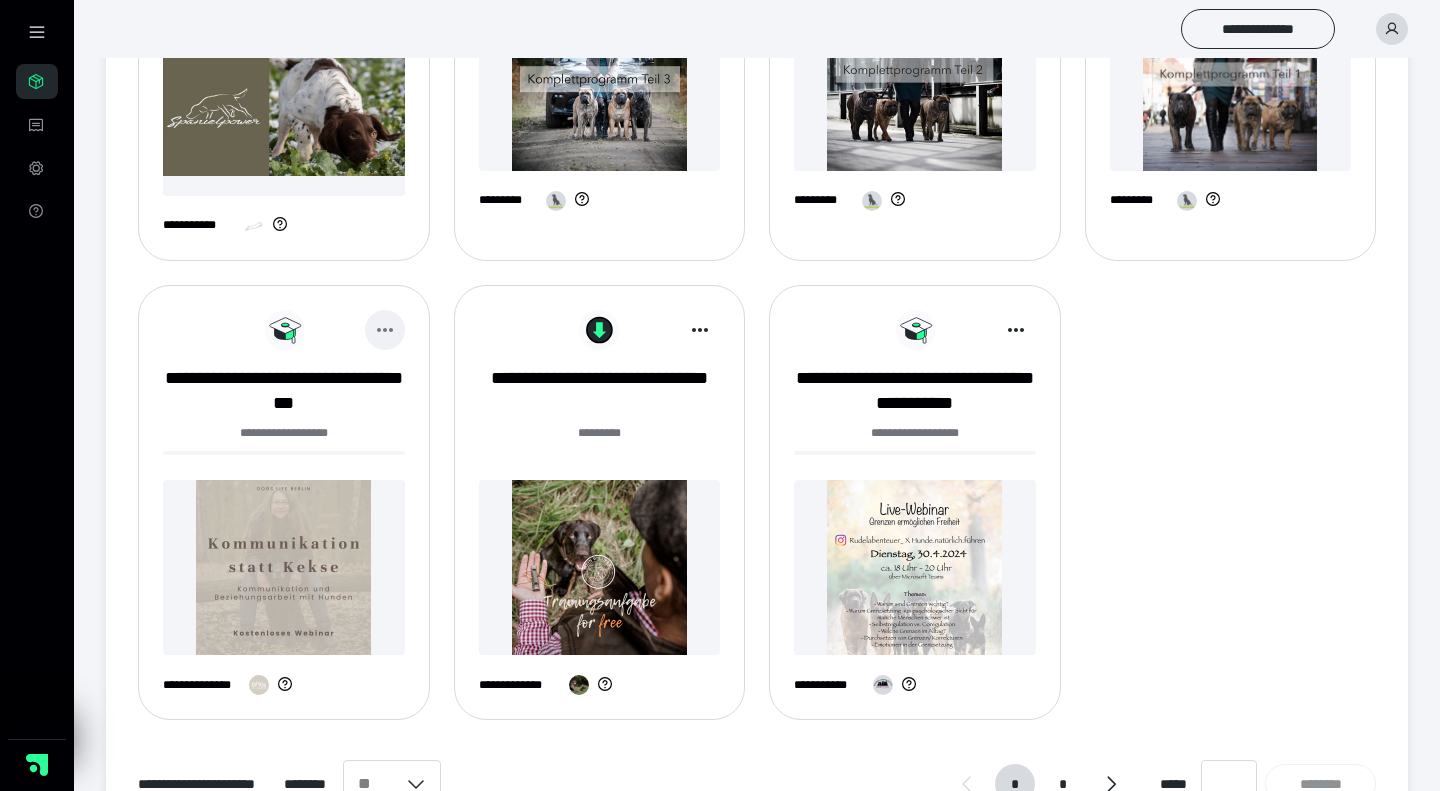 click 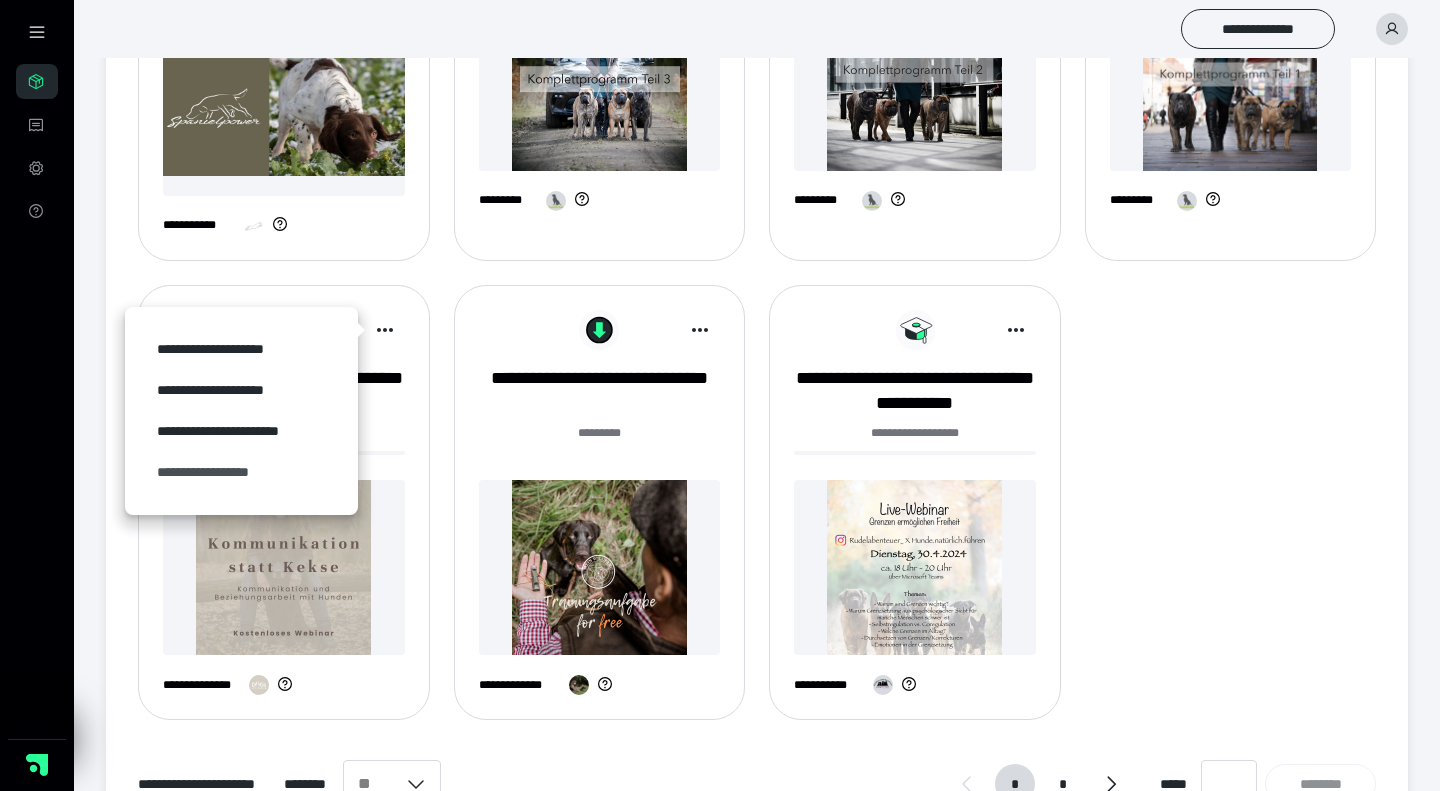 click on "**********" at bounding box center (241, 472) 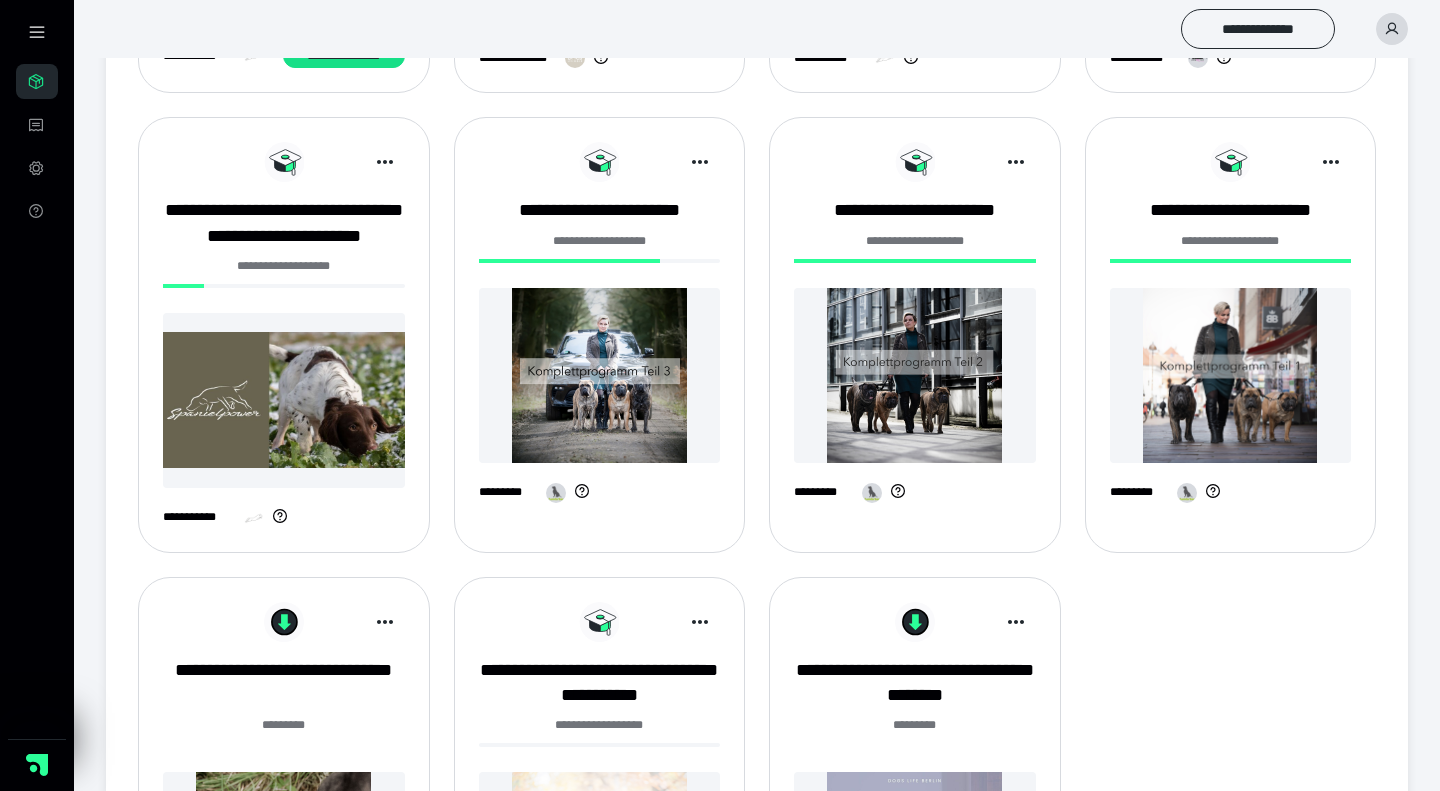 scroll, scrollTop: 912, scrollLeft: 0, axis: vertical 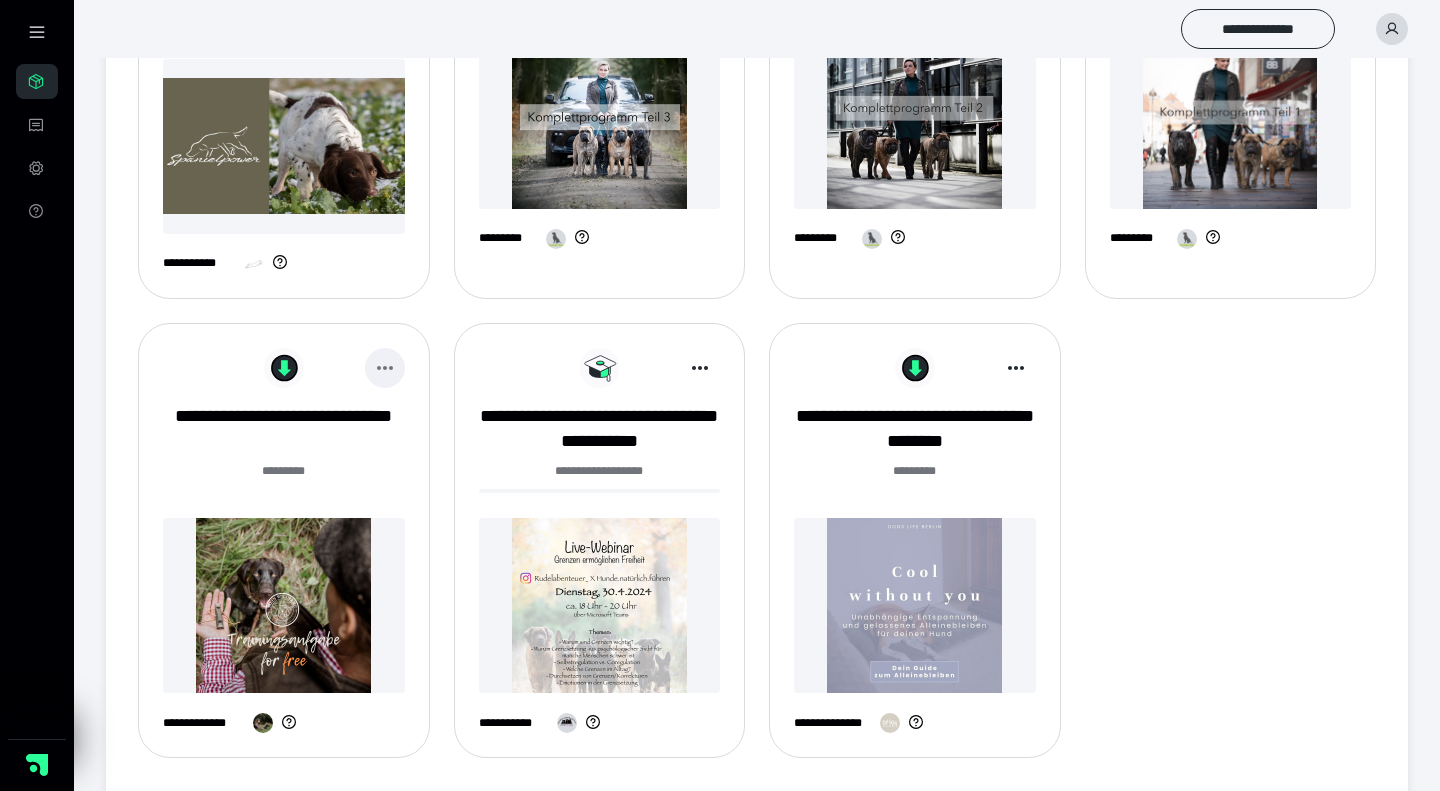click 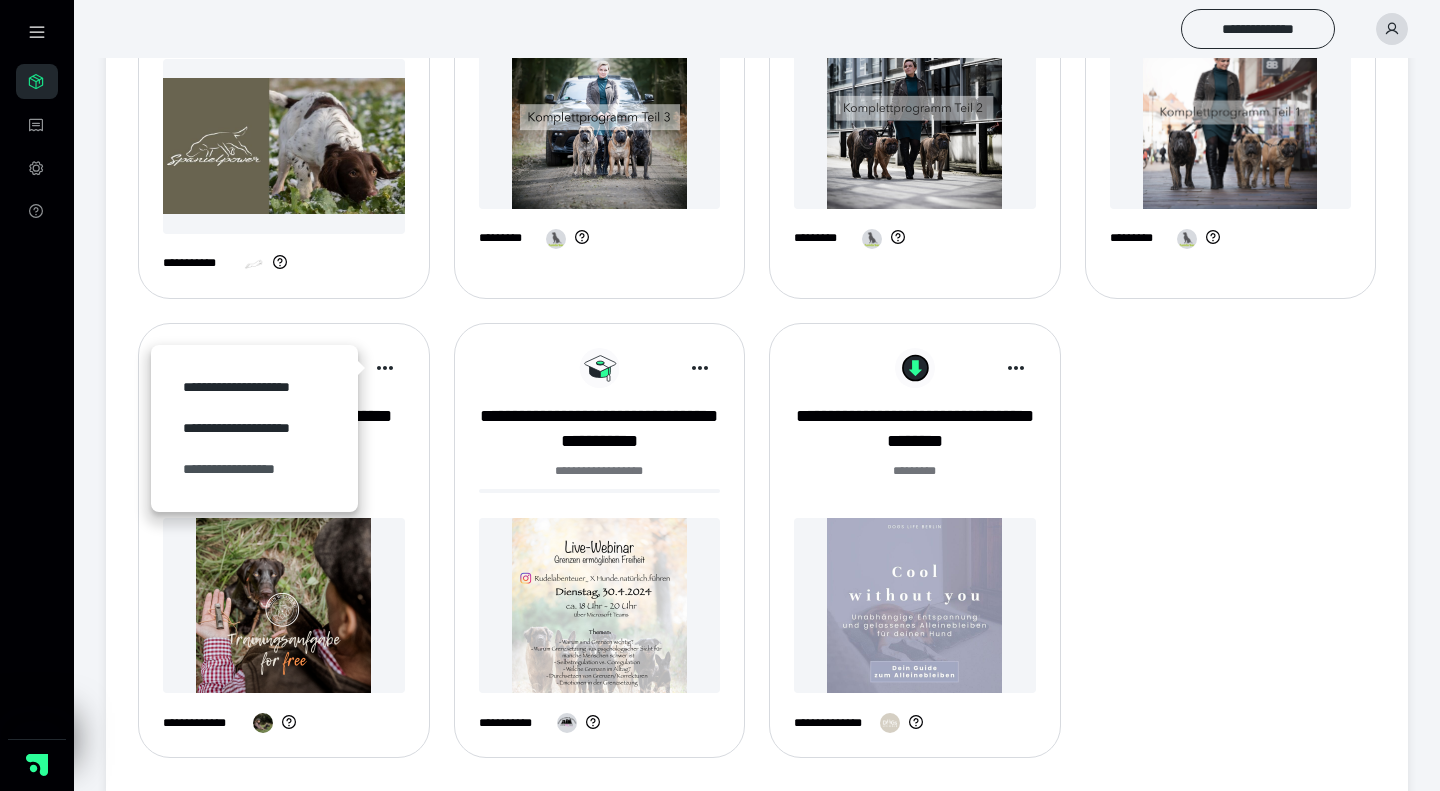click on "**********" at bounding box center (254, 469) 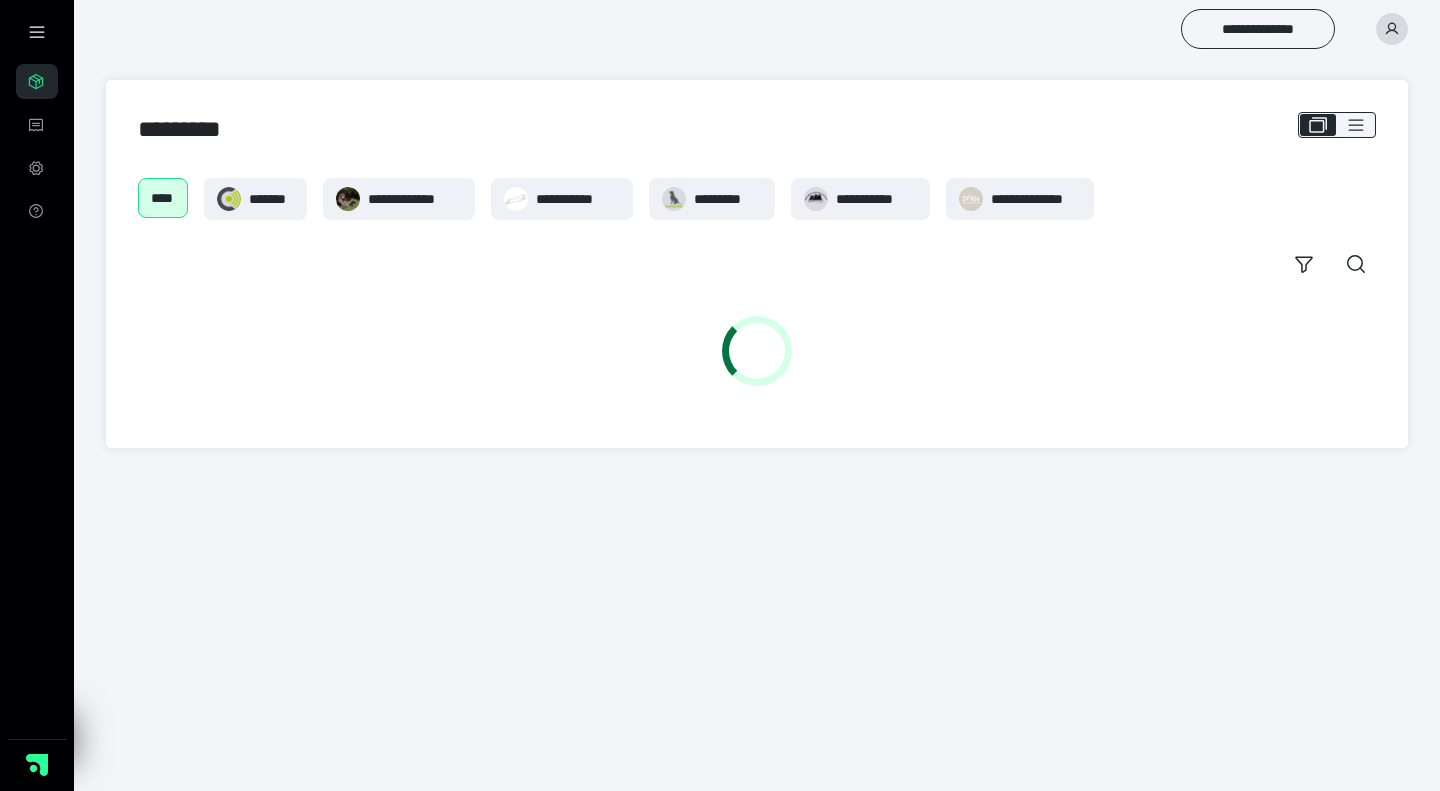 scroll, scrollTop: 0, scrollLeft: 0, axis: both 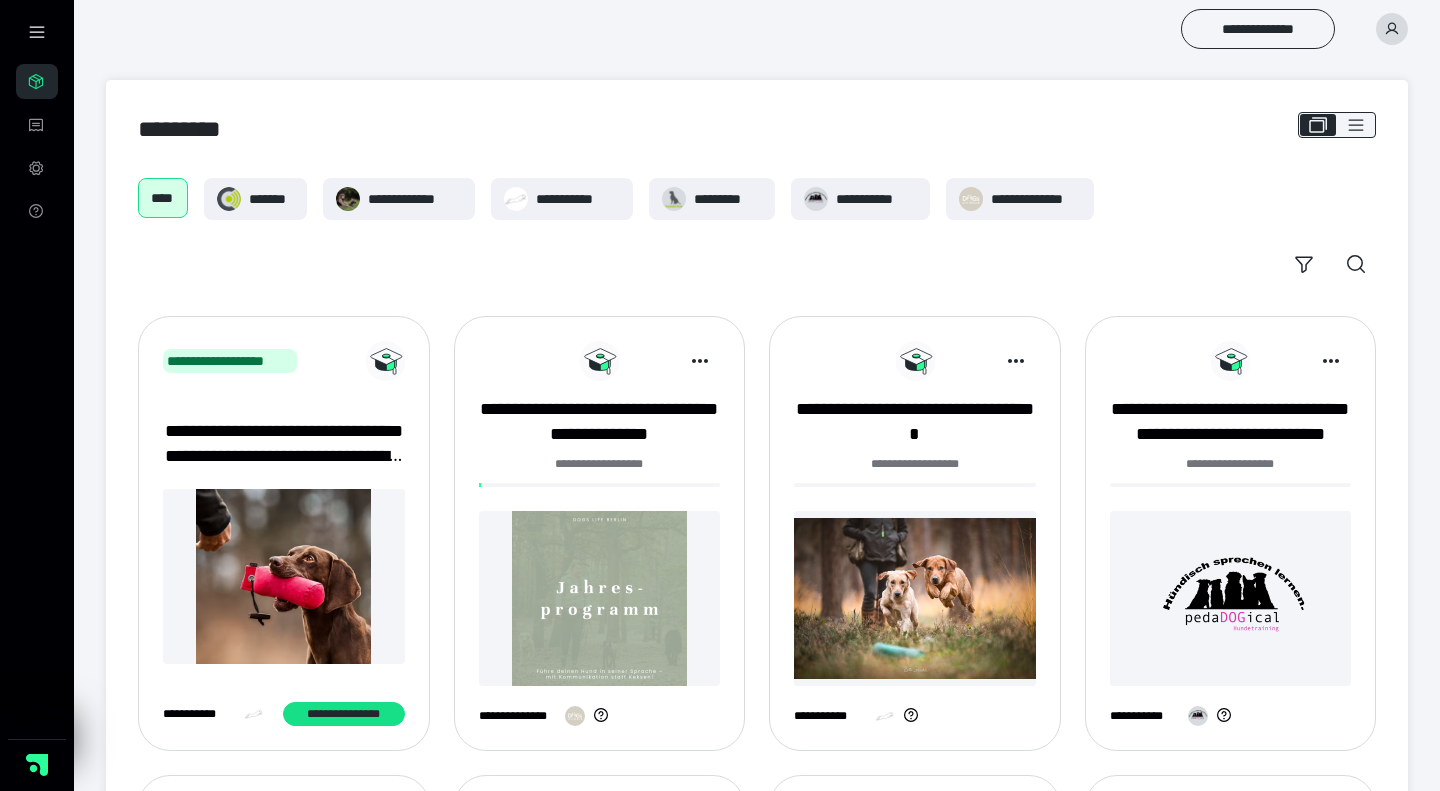 click at bounding box center (600, 598) 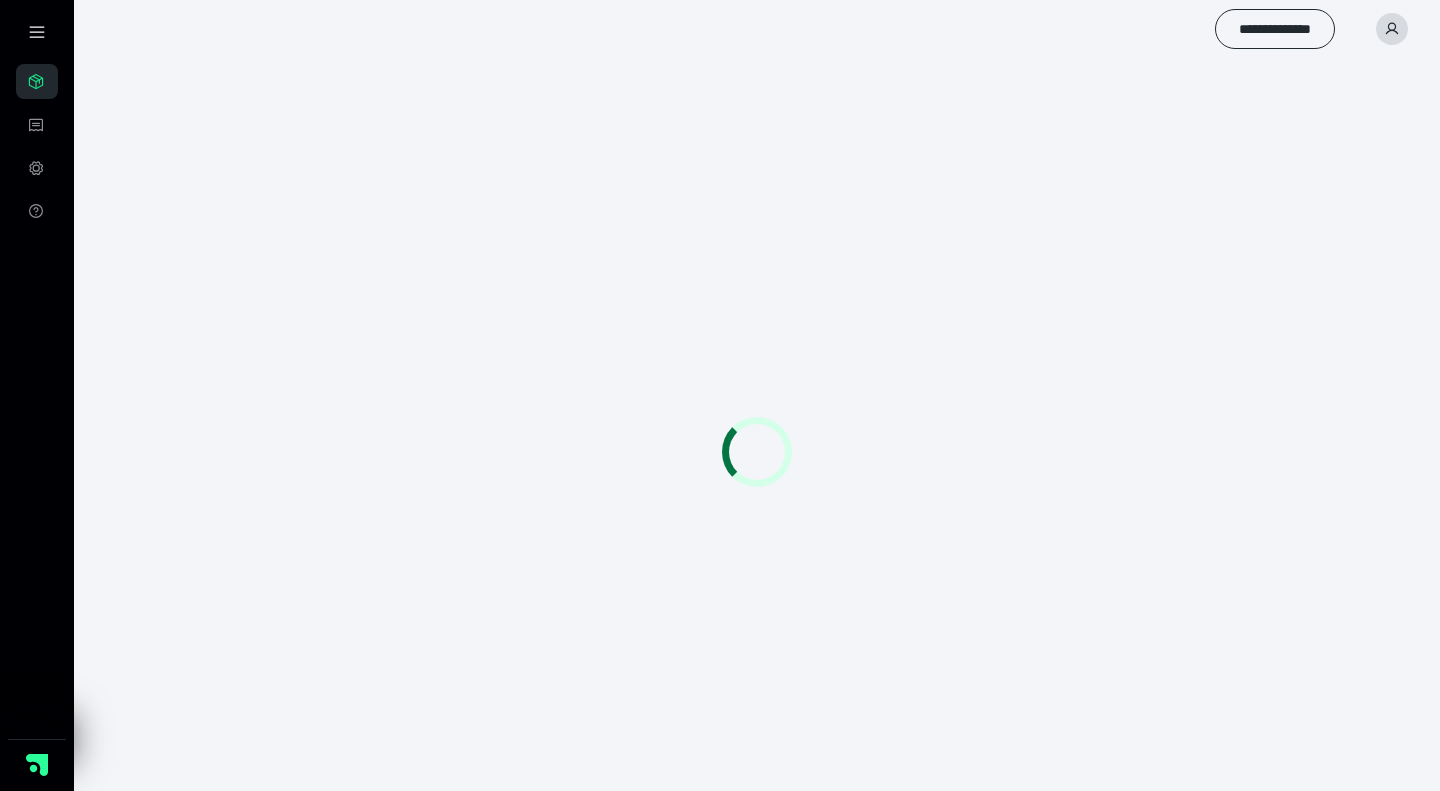 scroll, scrollTop: 0, scrollLeft: 0, axis: both 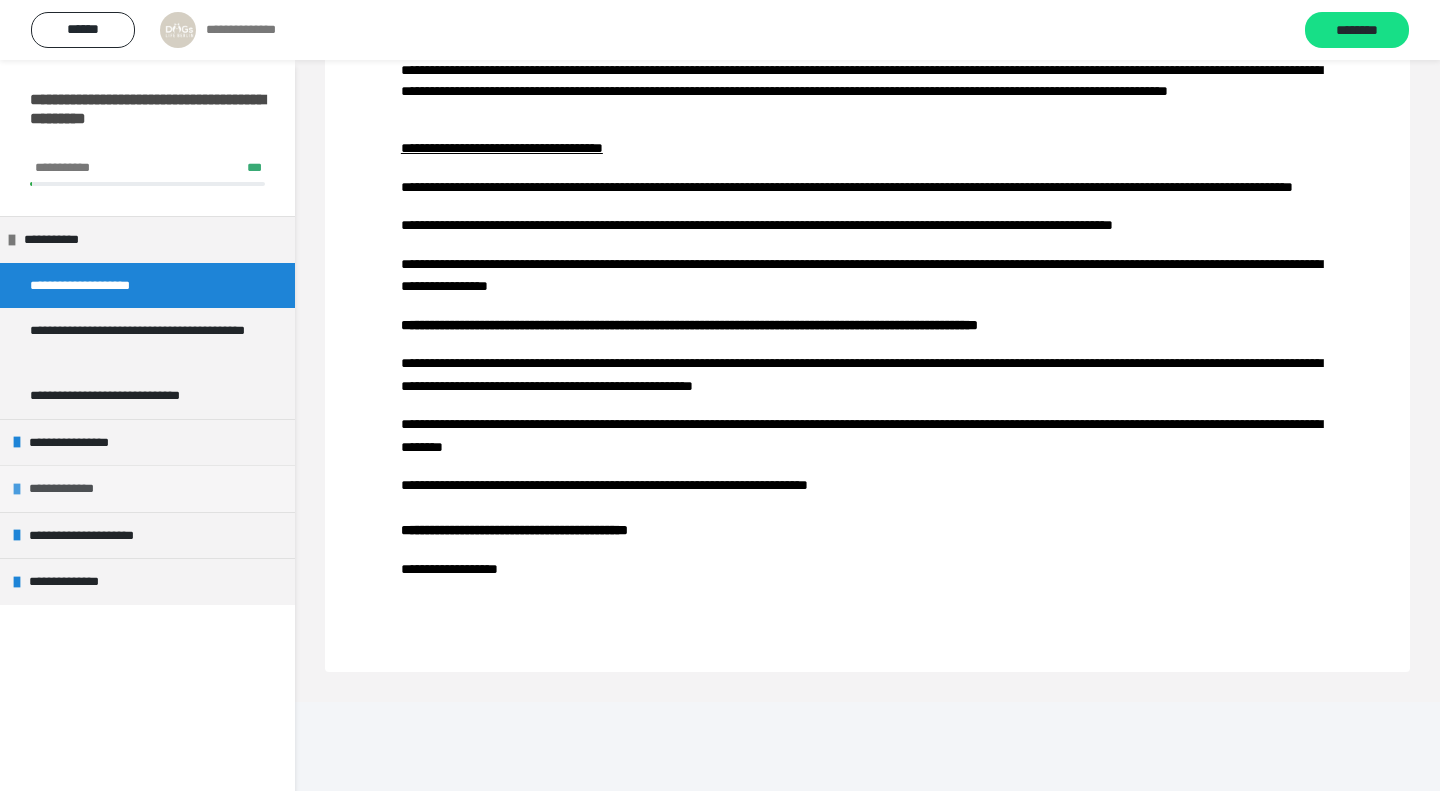 click on "**********" at bounding box center [67, 489] 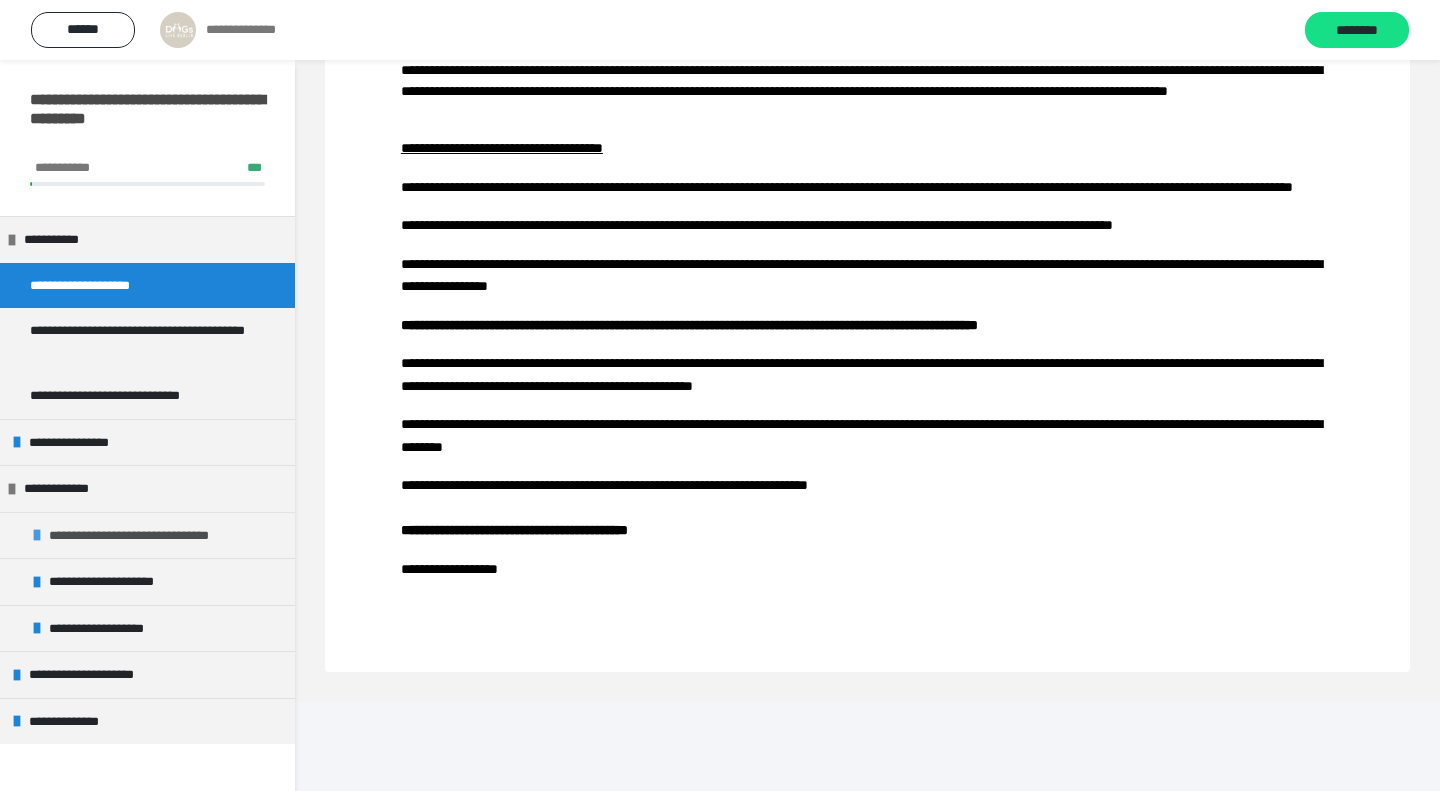 click on "**********" at bounding box center [151, 536] 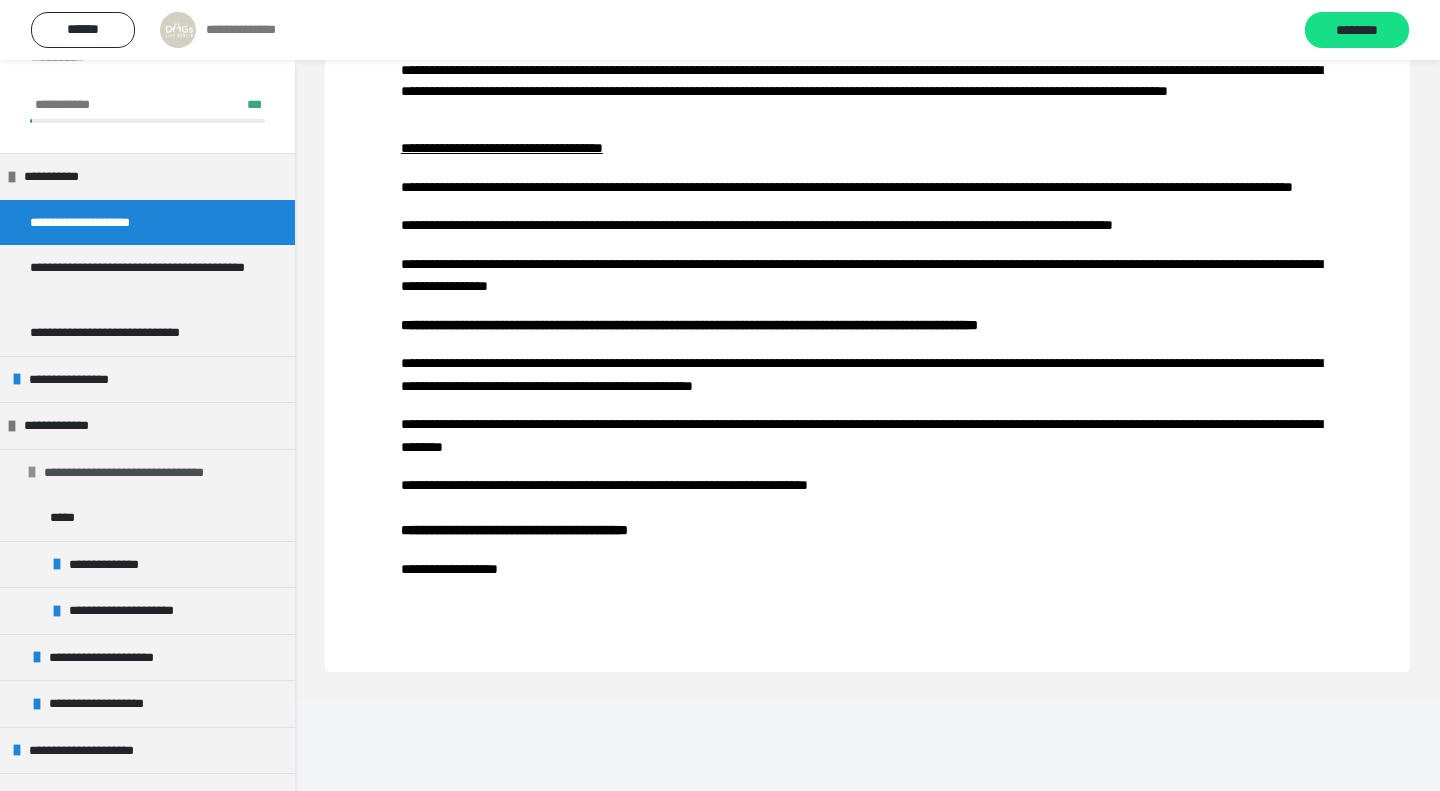 scroll, scrollTop: 97, scrollLeft: 0, axis: vertical 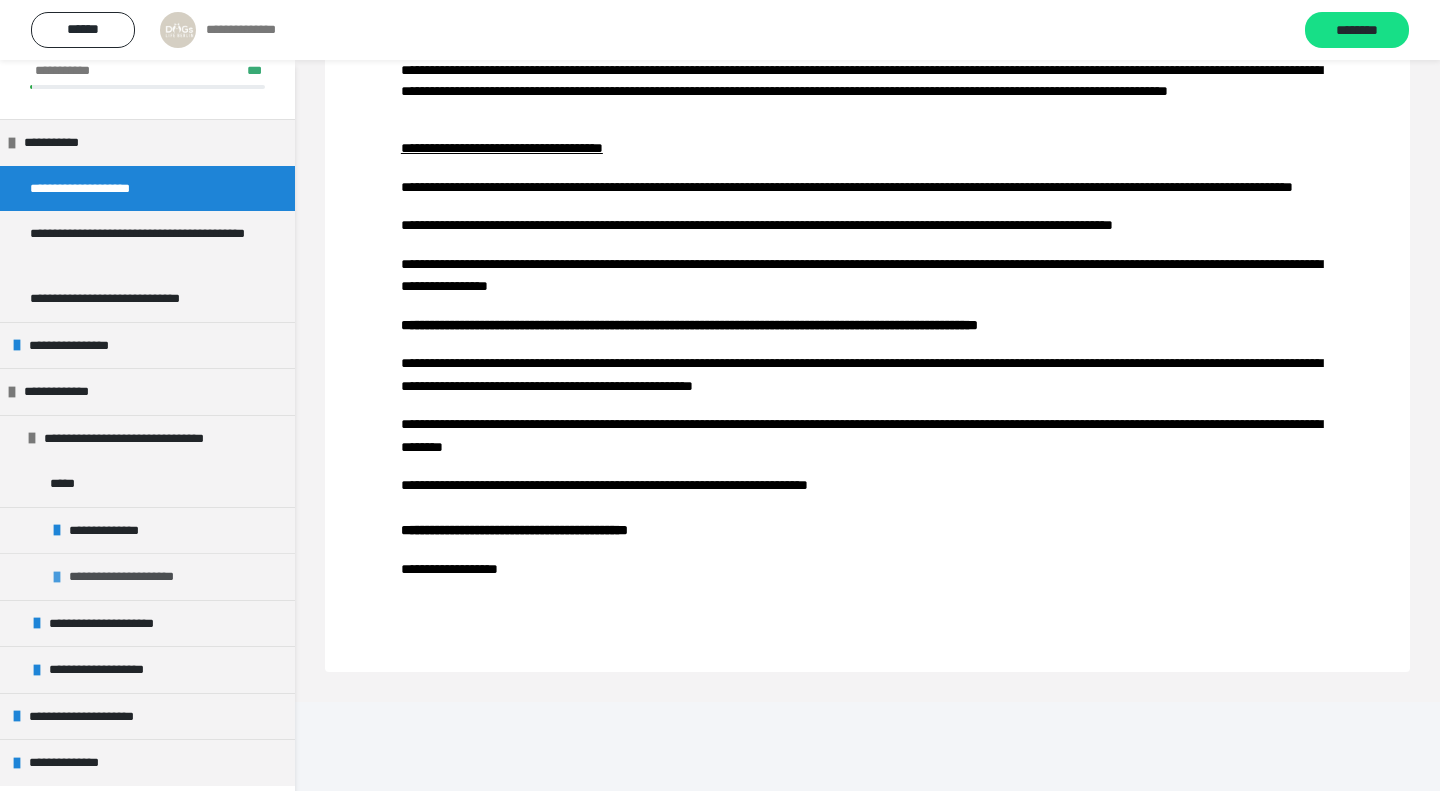 click at bounding box center [57, 577] 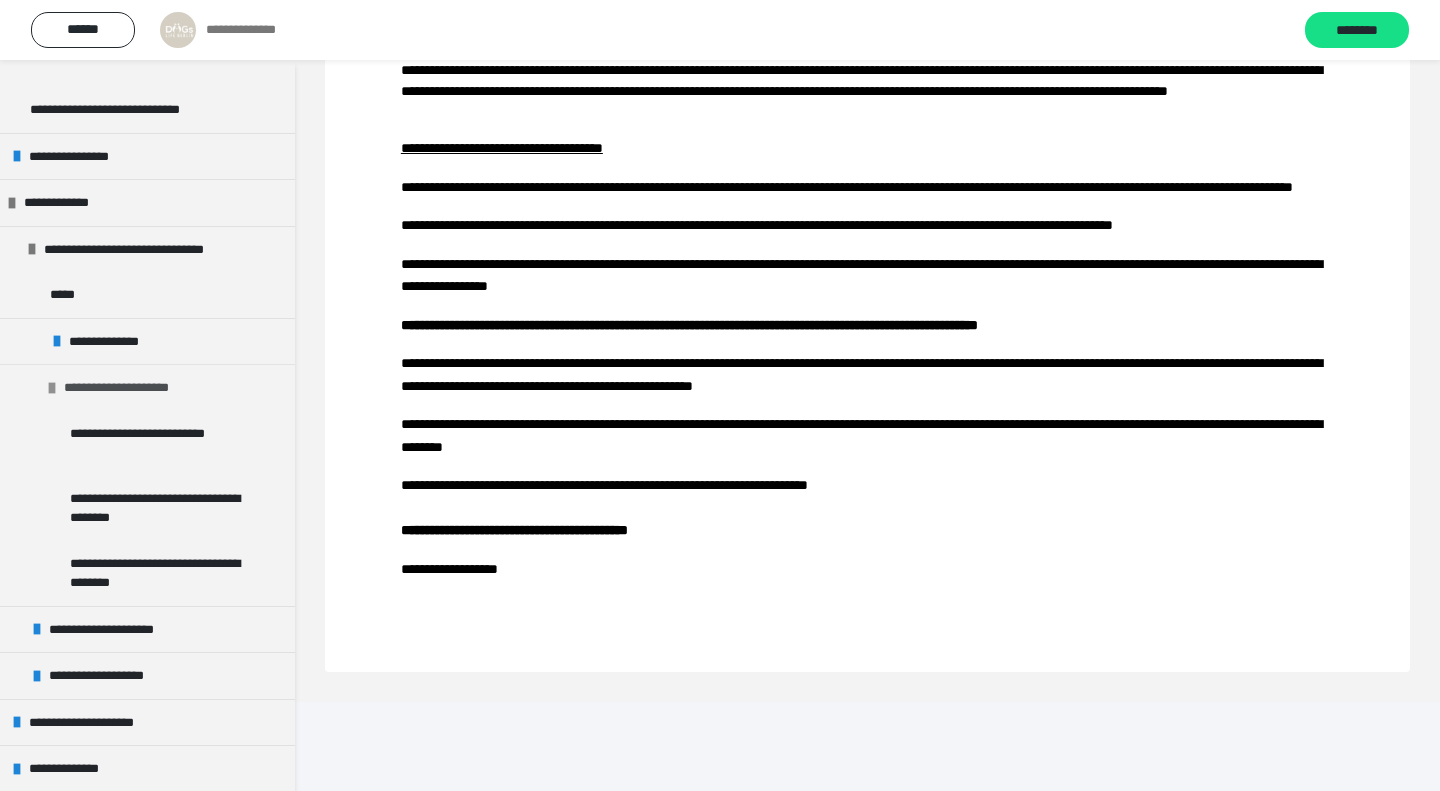 scroll, scrollTop: 292, scrollLeft: 0, axis: vertical 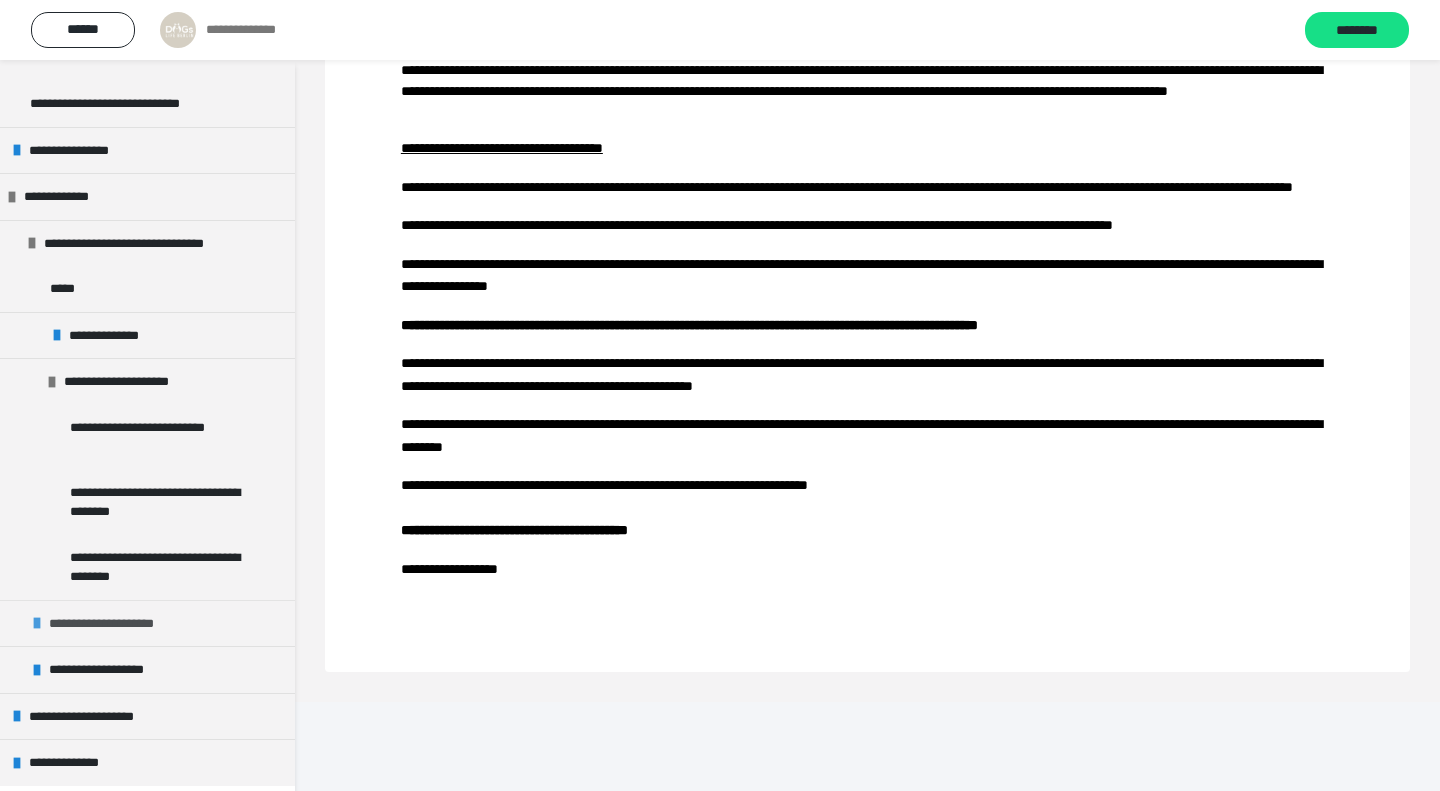 click on "**********" at bounding box center [116, 624] 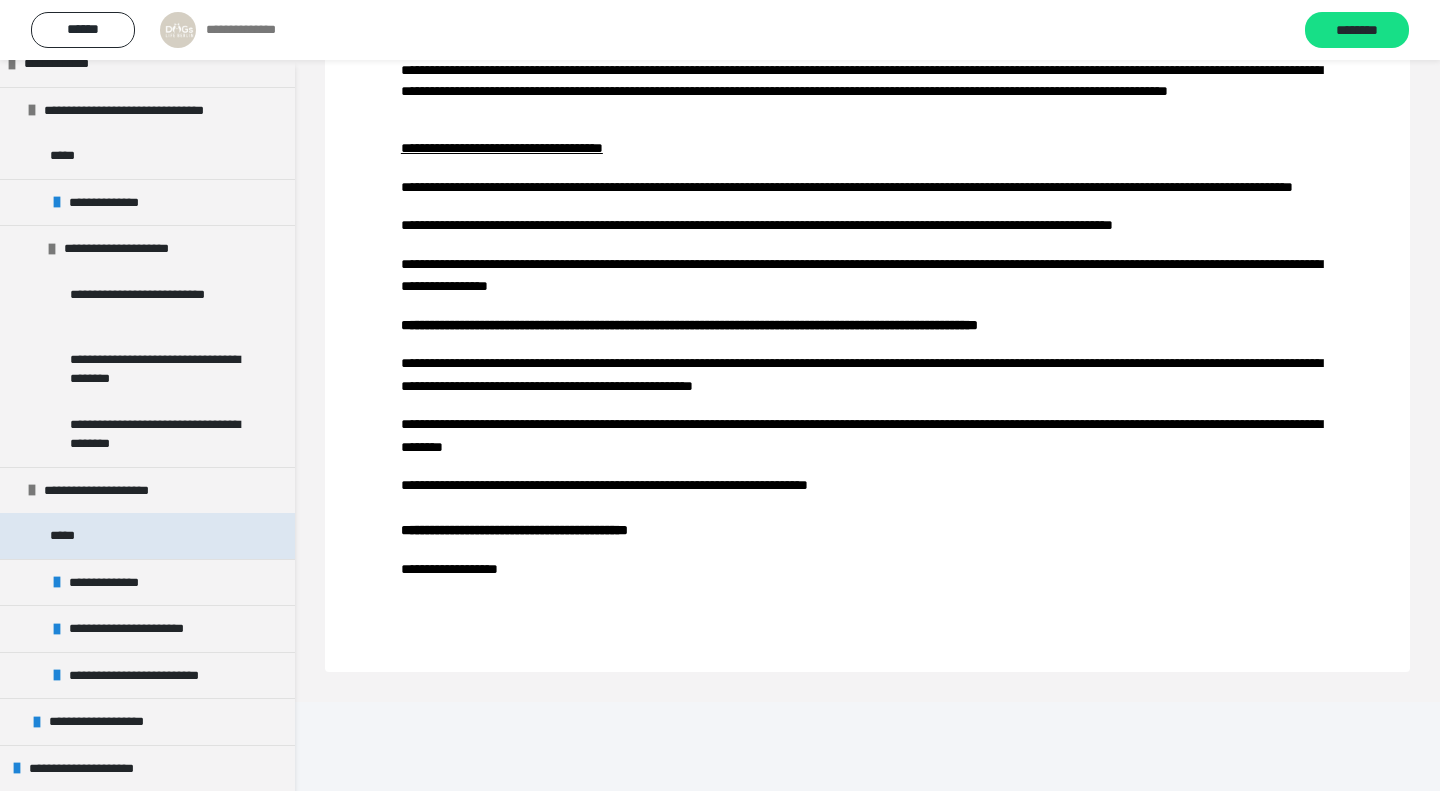 scroll, scrollTop: 477, scrollLeft: 0, axis: vertical 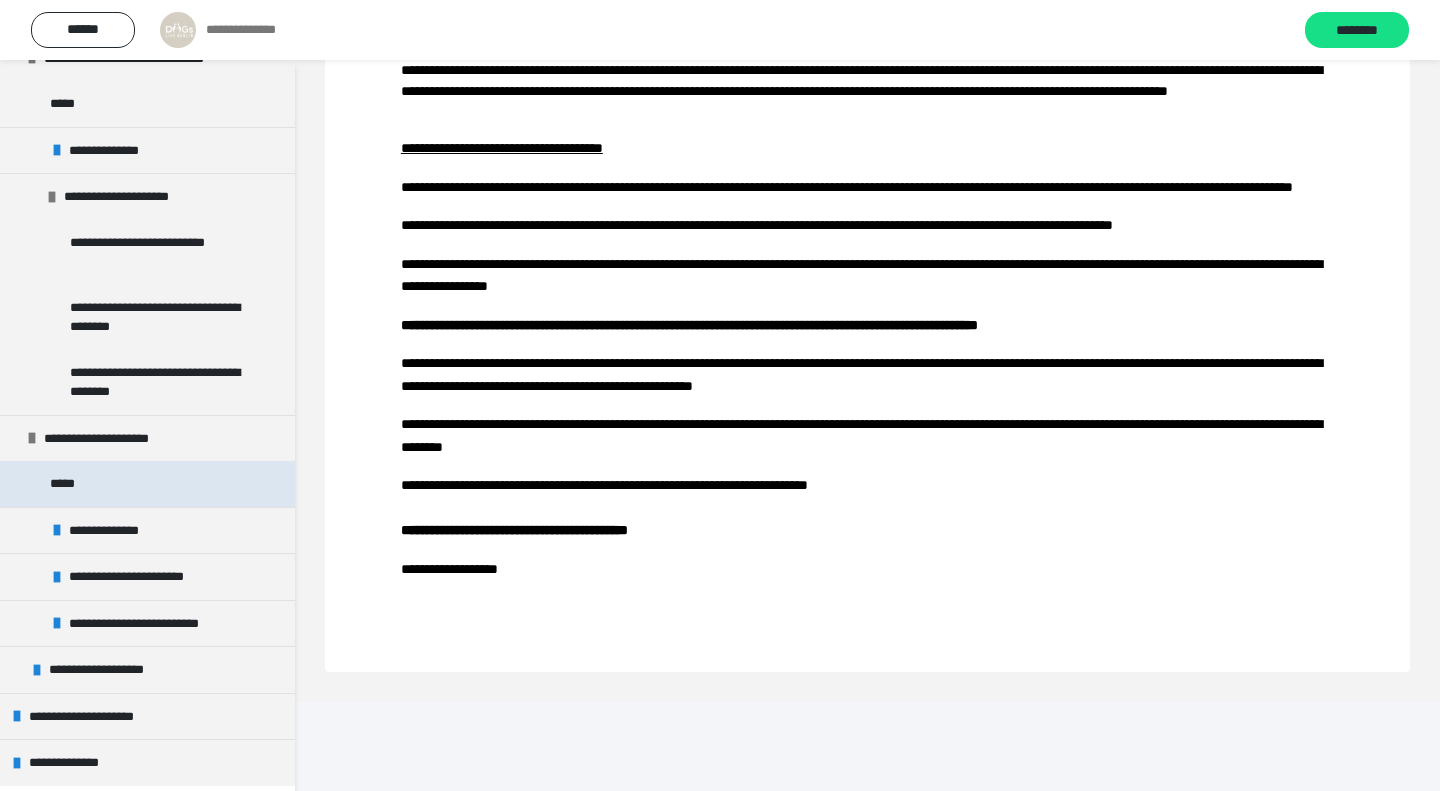 click on "*****" at bounding box center (65, 484) 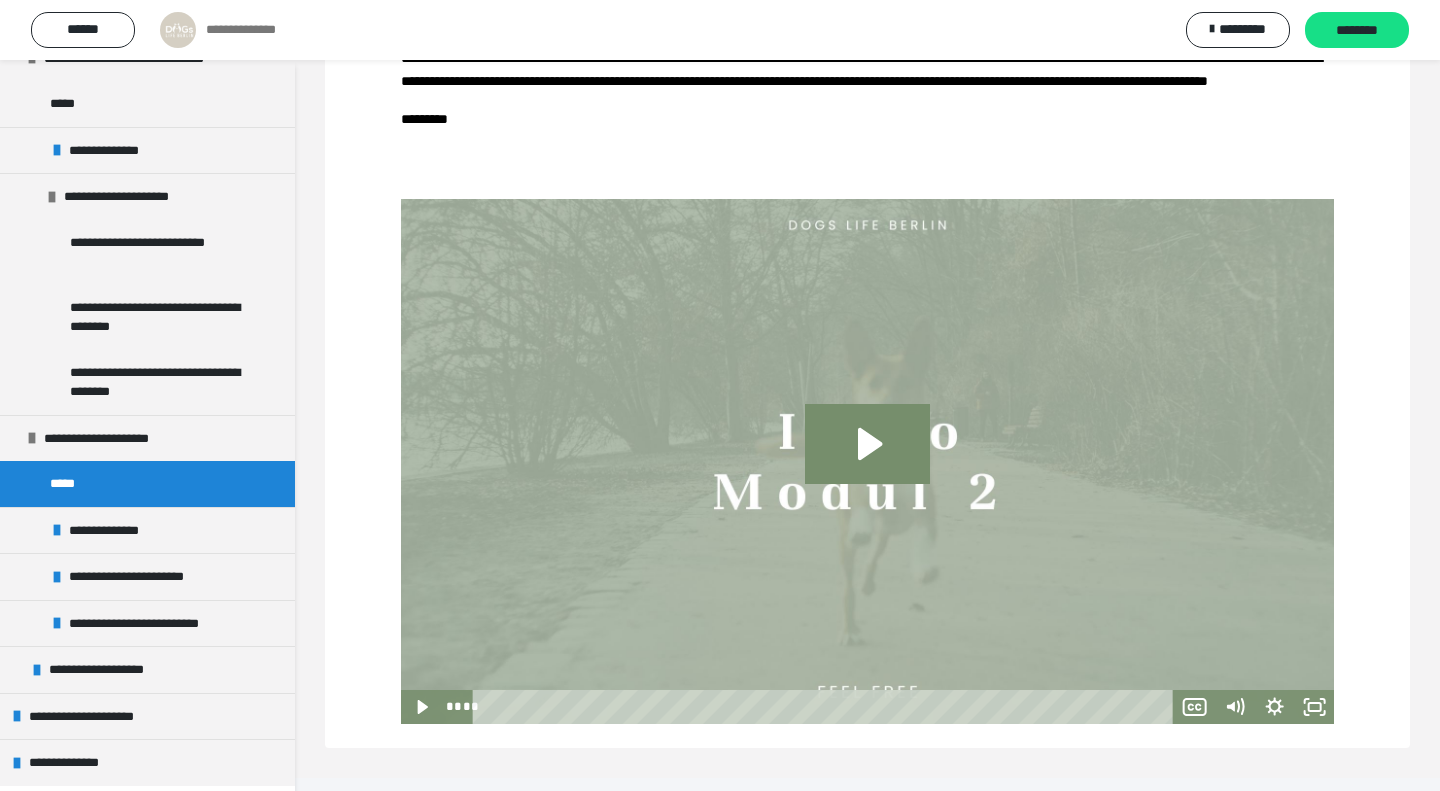 scroll, scrollTop: 304, scrollLeft: 0, axis: vertical 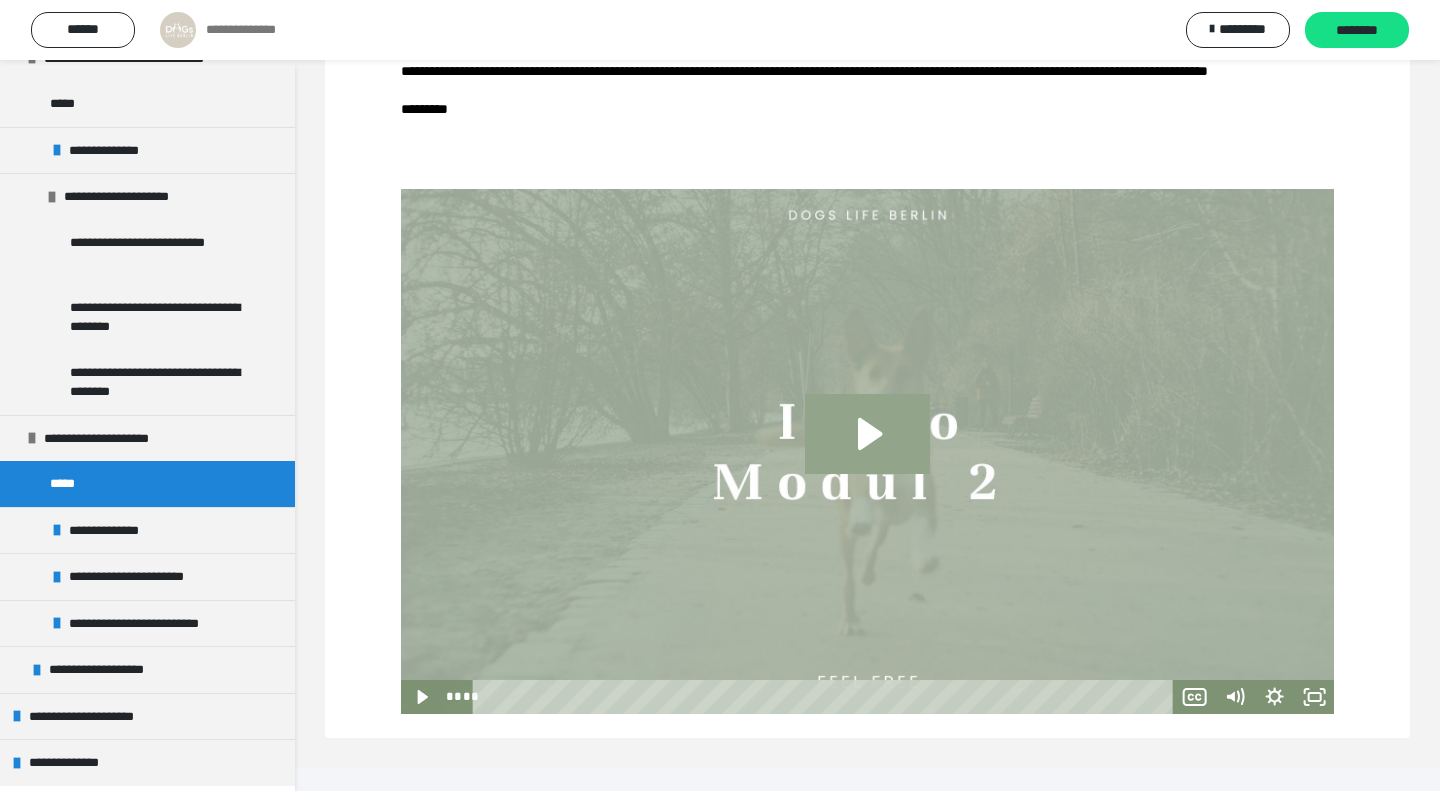 click 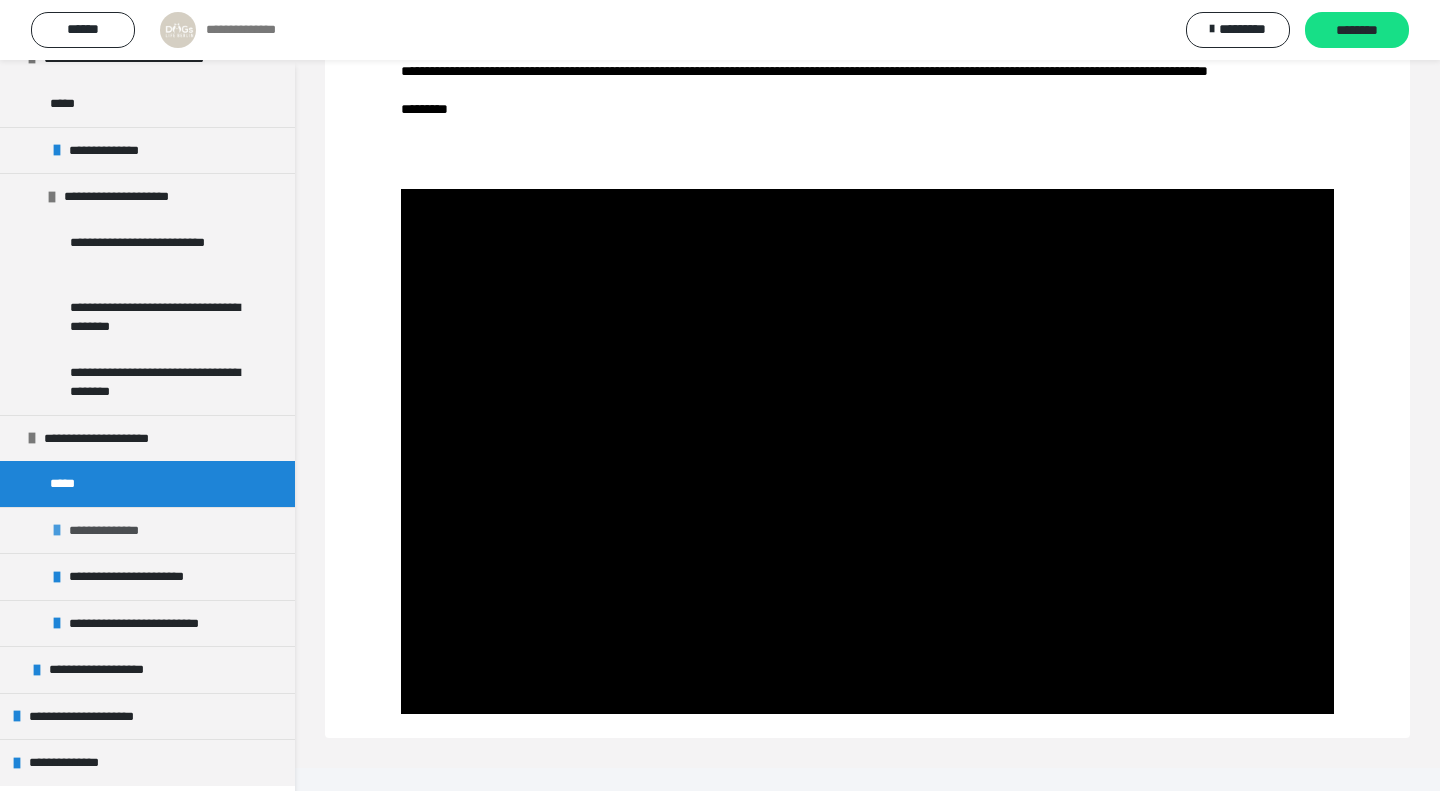 click on "**********" at bounding box center (117, 531) 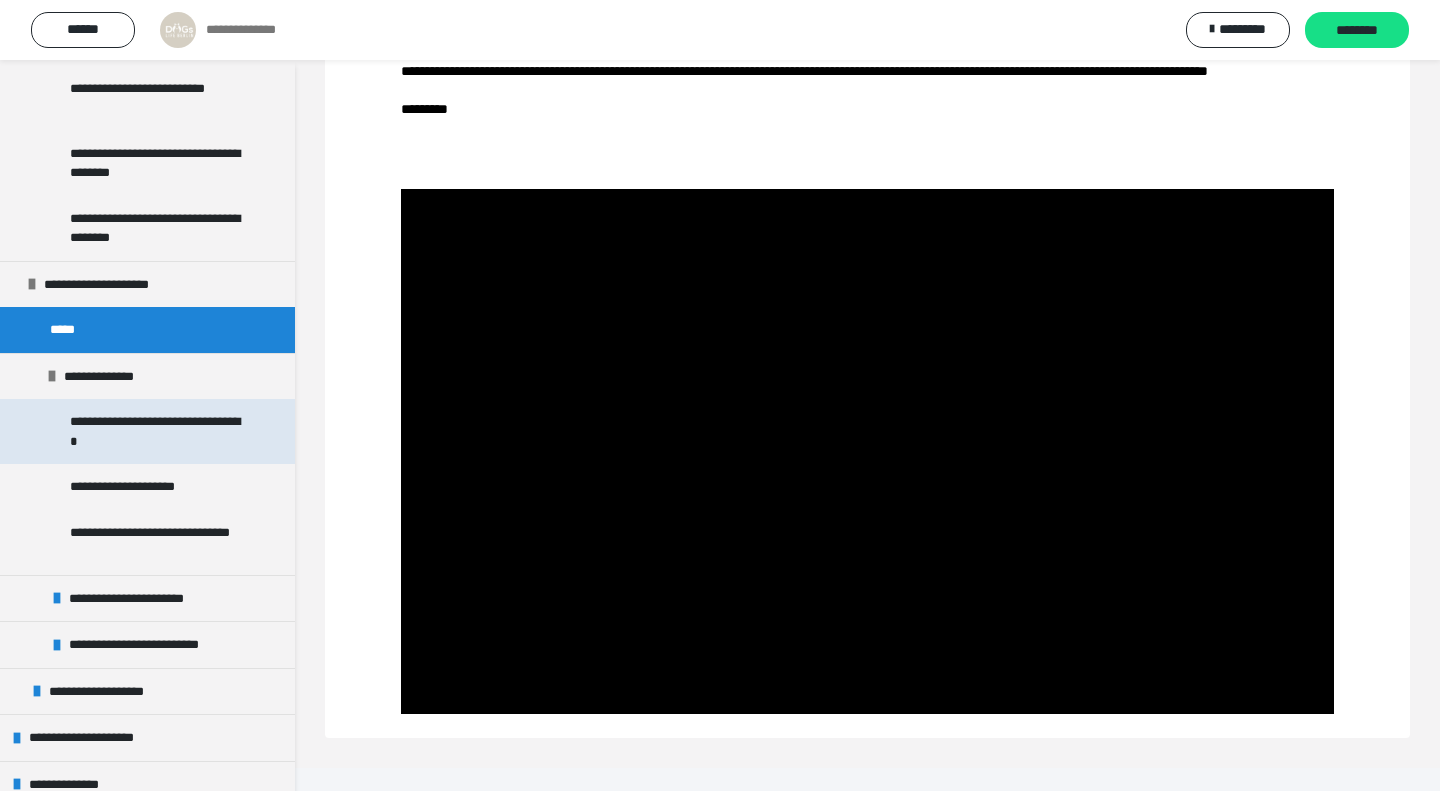 scroll, scrollTop: 653, scrollLeft: 0, axis: vertical 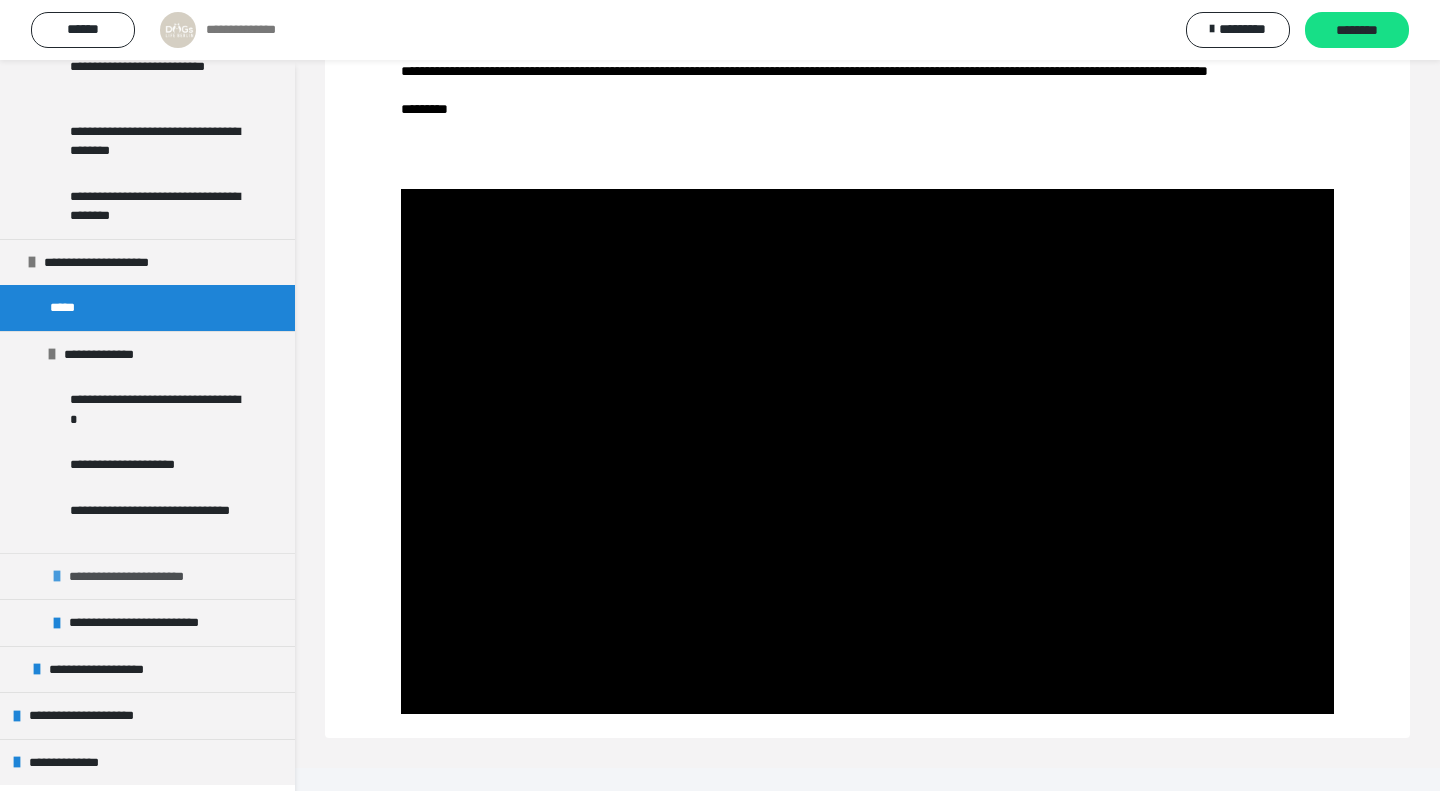click at bounding box center (57, 576) 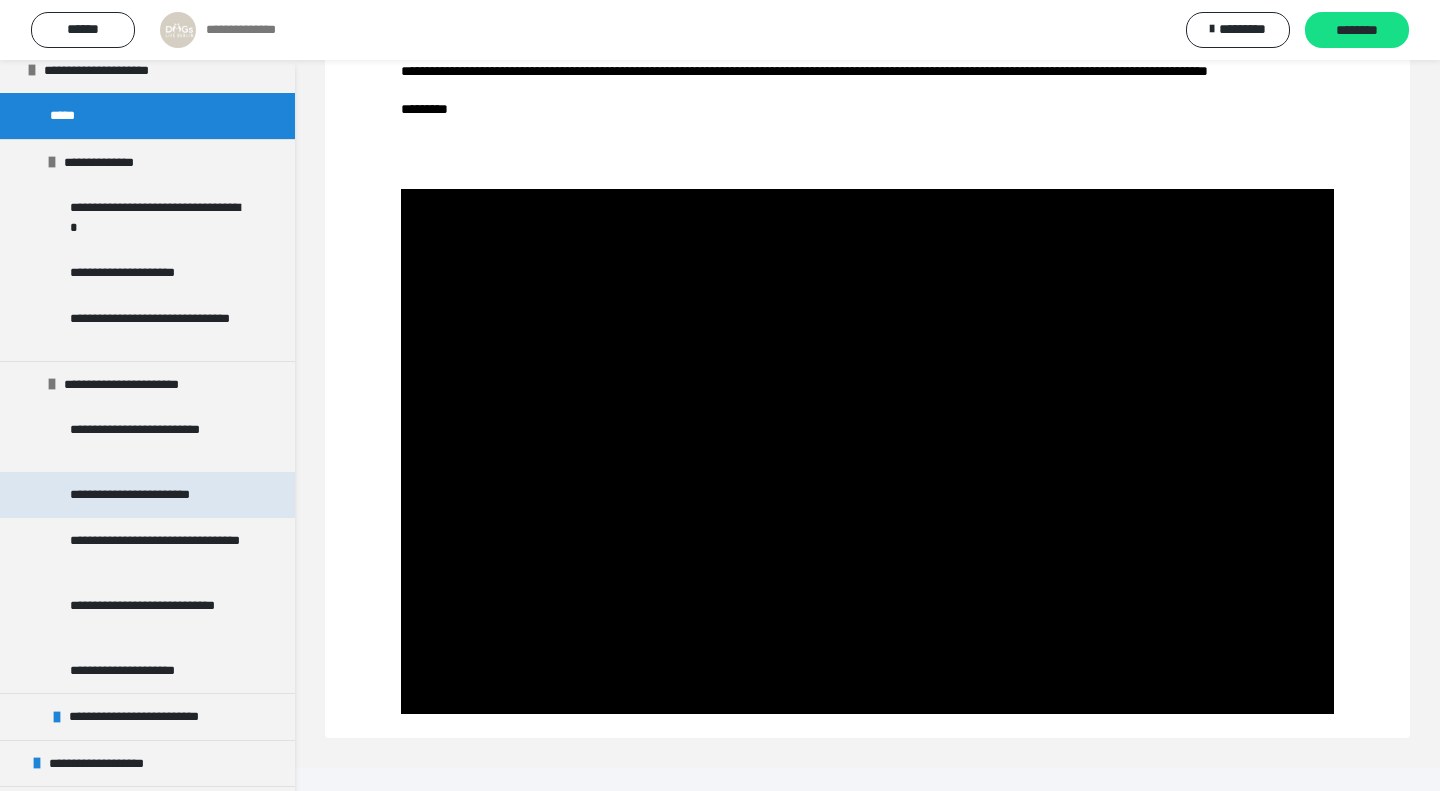 scroll, scrollTop: 860, scrollLeft: 0, axis: vertical 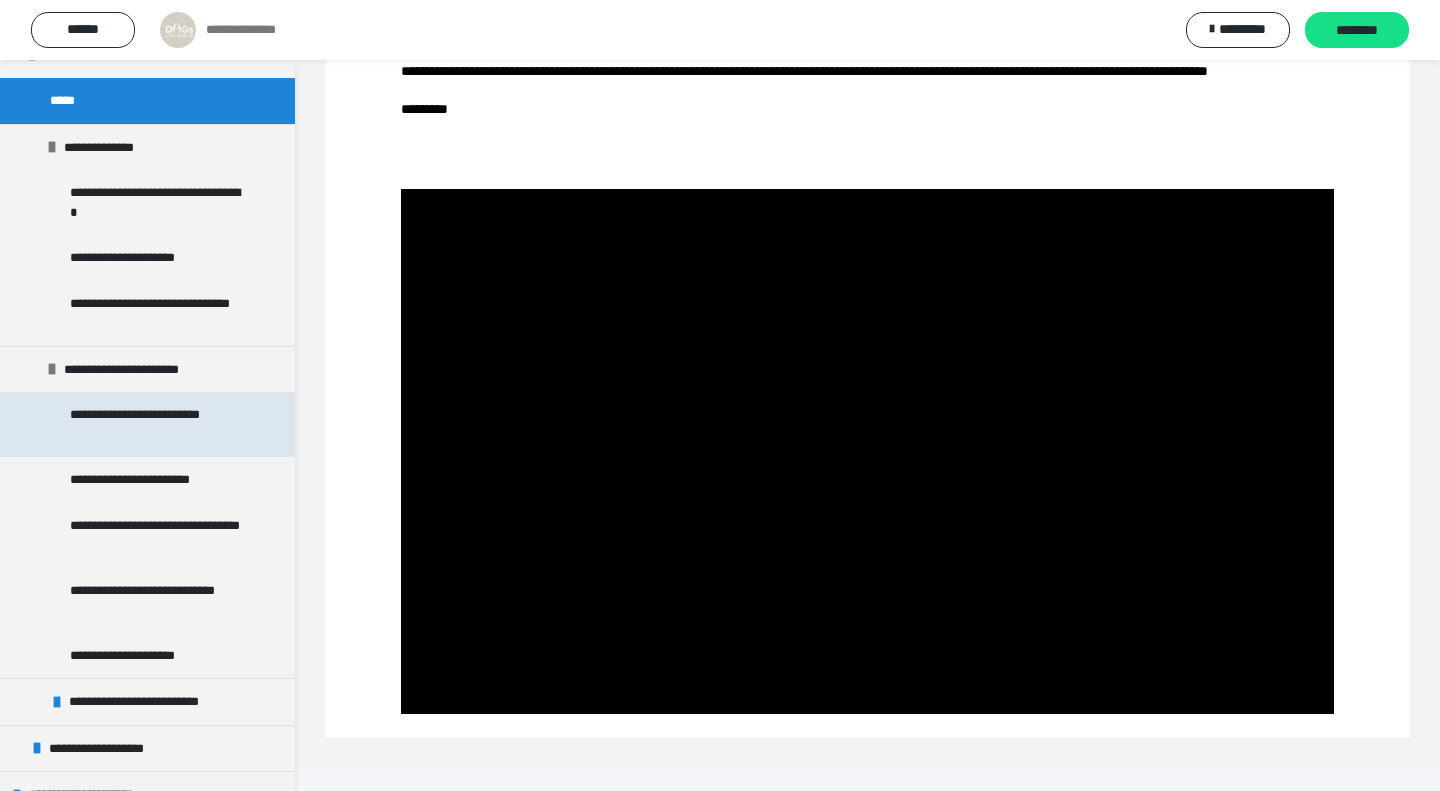 click on "**********" at bounding box center [159, 424] 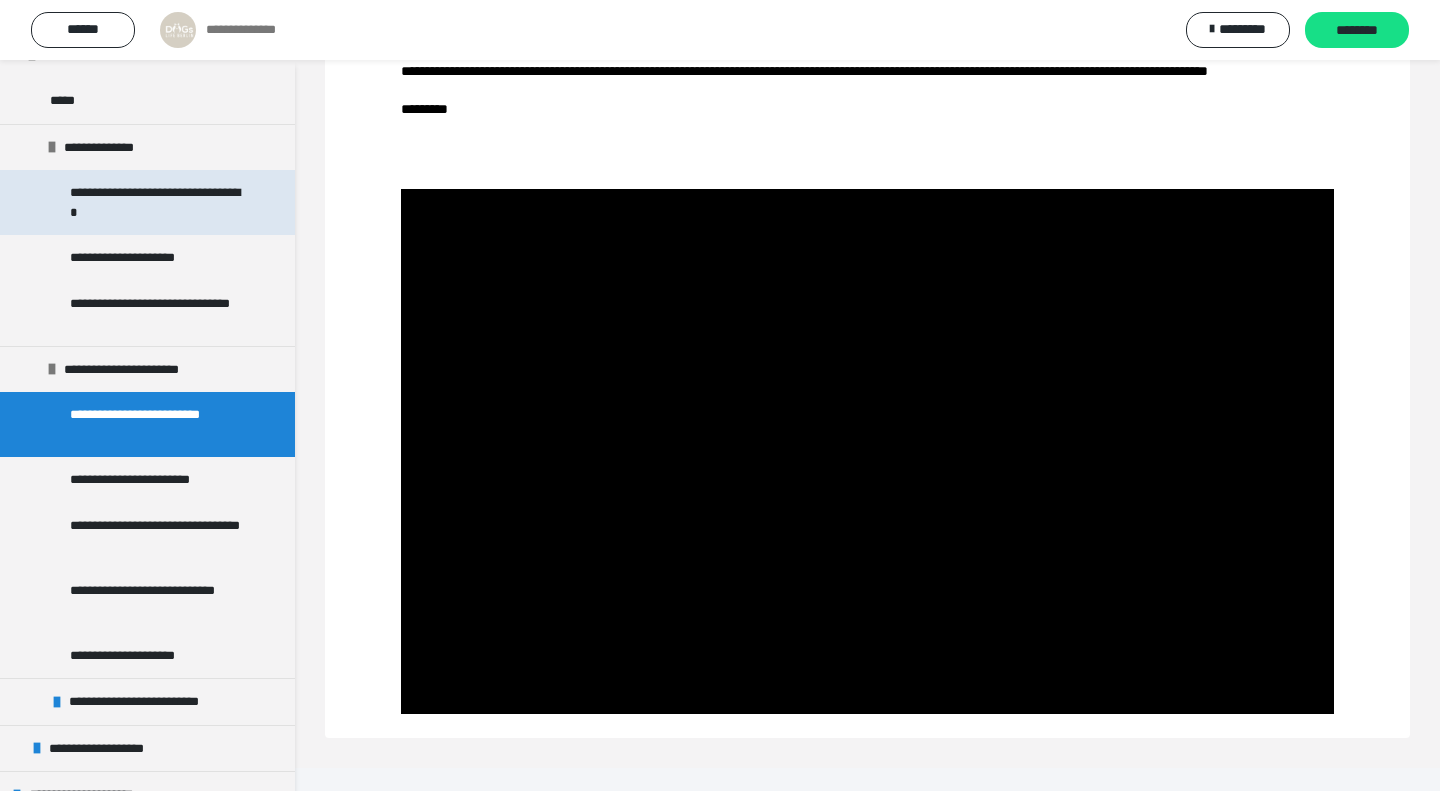 scroll, scrollTop: 60, scrollLeft: 0, axis: vertical 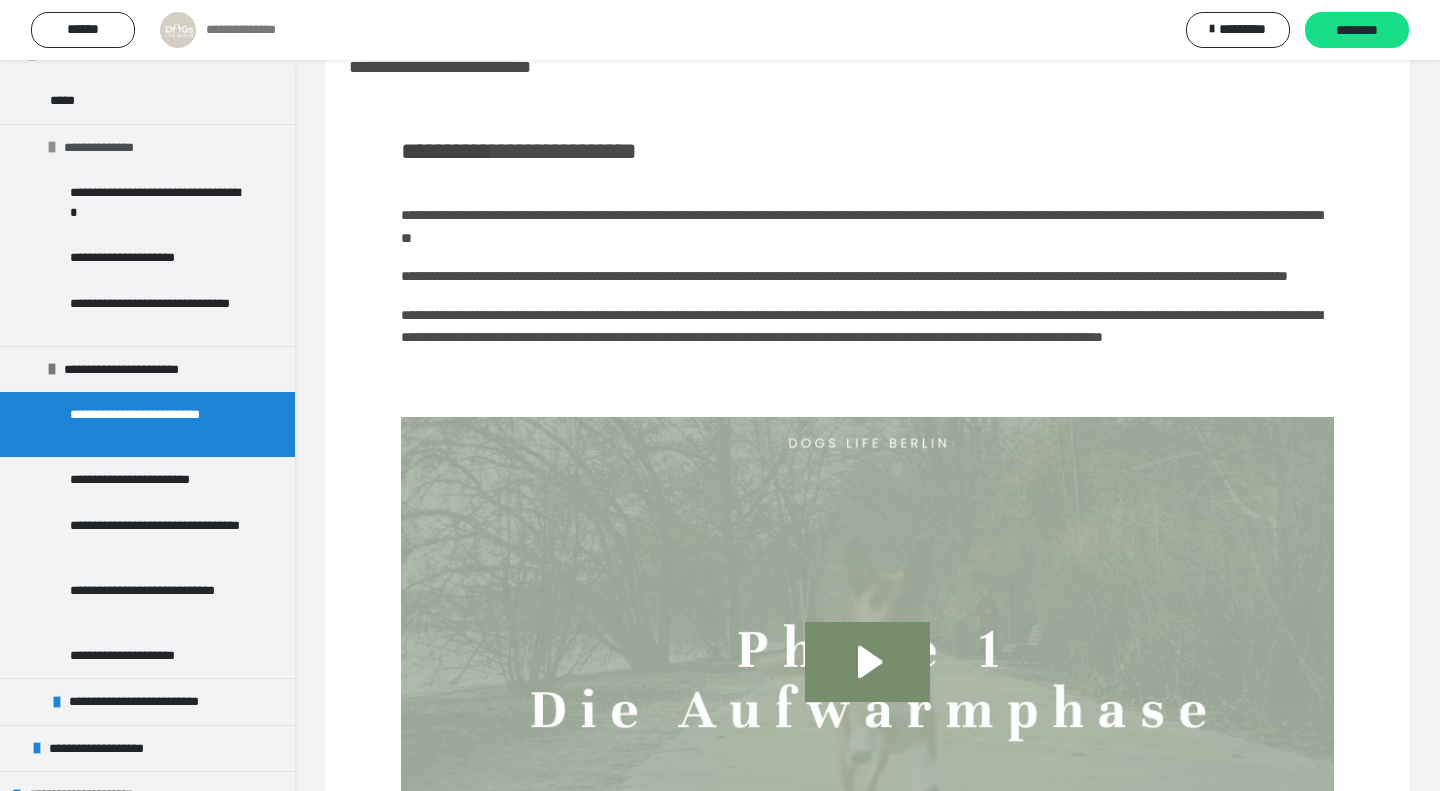 click at bounding box center [52, 147] 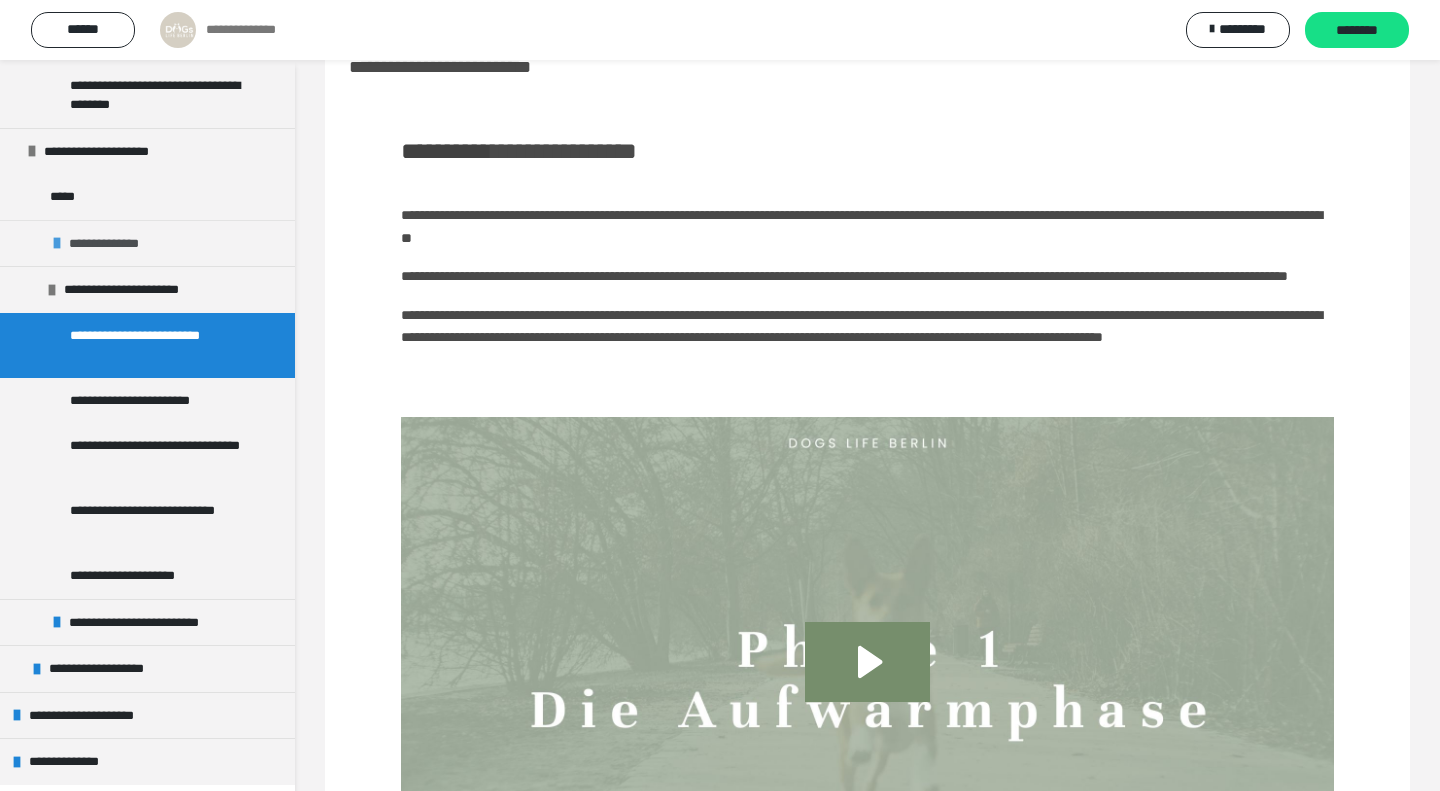 scroll, scrollTop: 763, scrollLeft: 0, axis: vertical 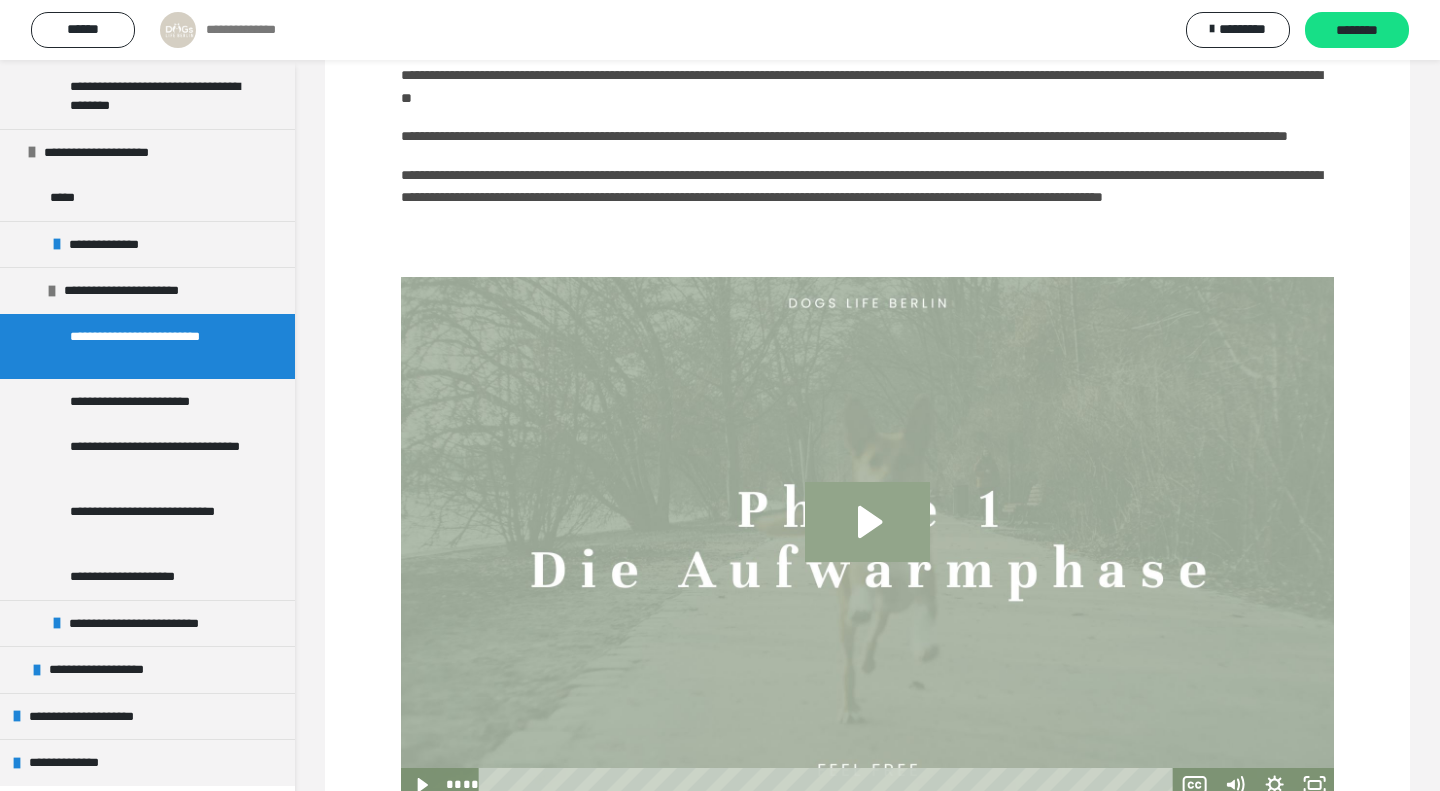 click 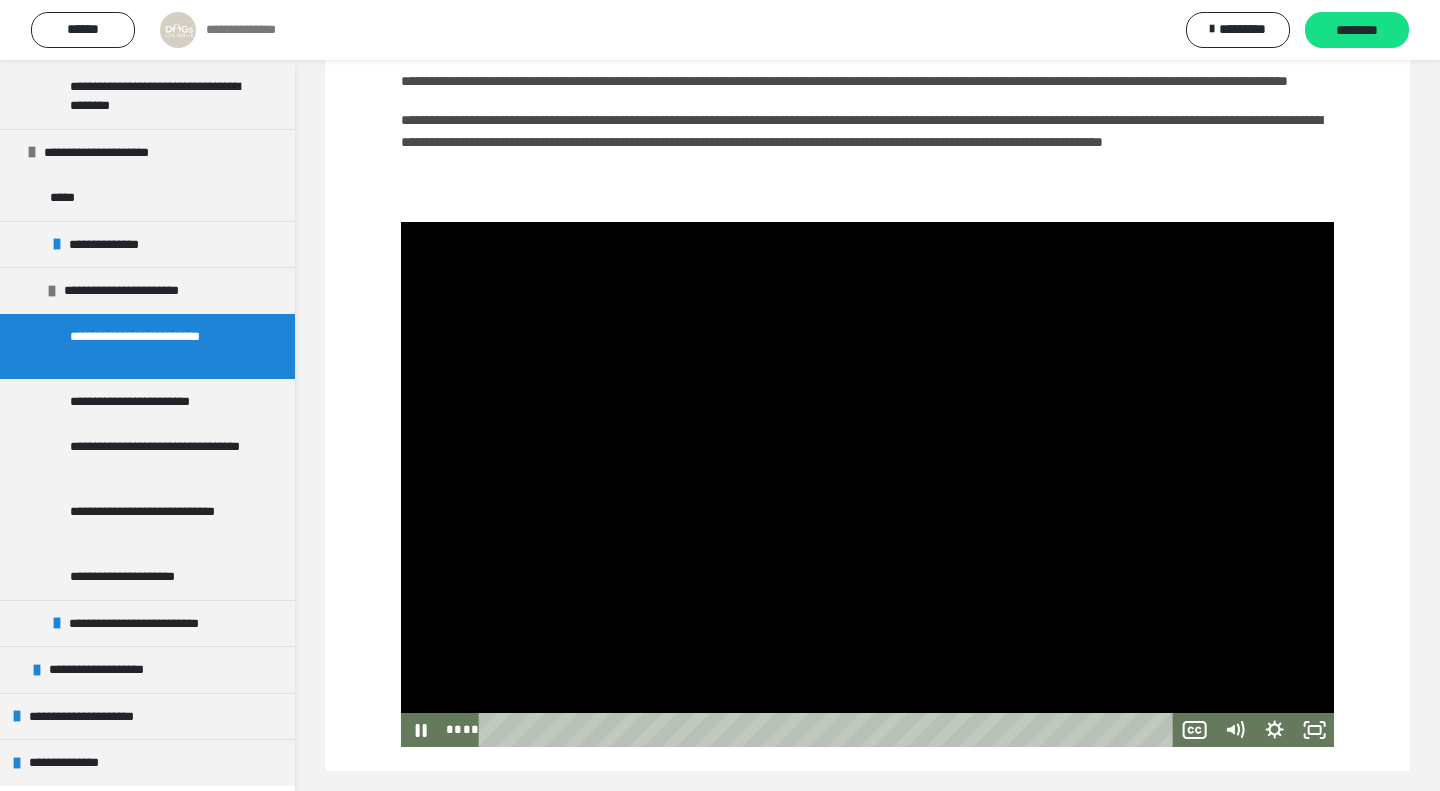 scroll, scrollTop: 310, scrollLeft: 0, axis: vertical 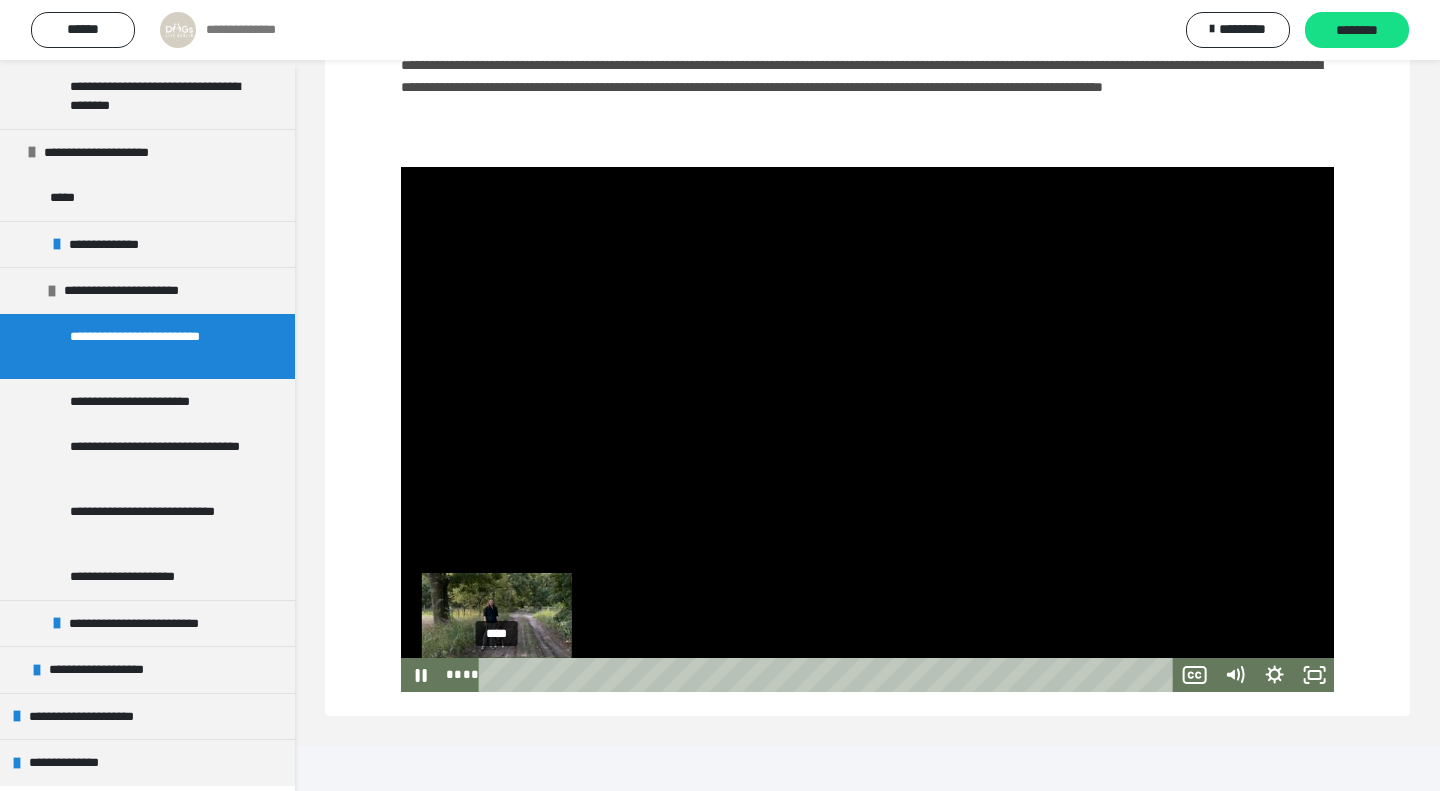 drag, startPoint x: 576, startPoint y: 719, endPoint x: 490, endPoint y: 723, distance: 86.09297 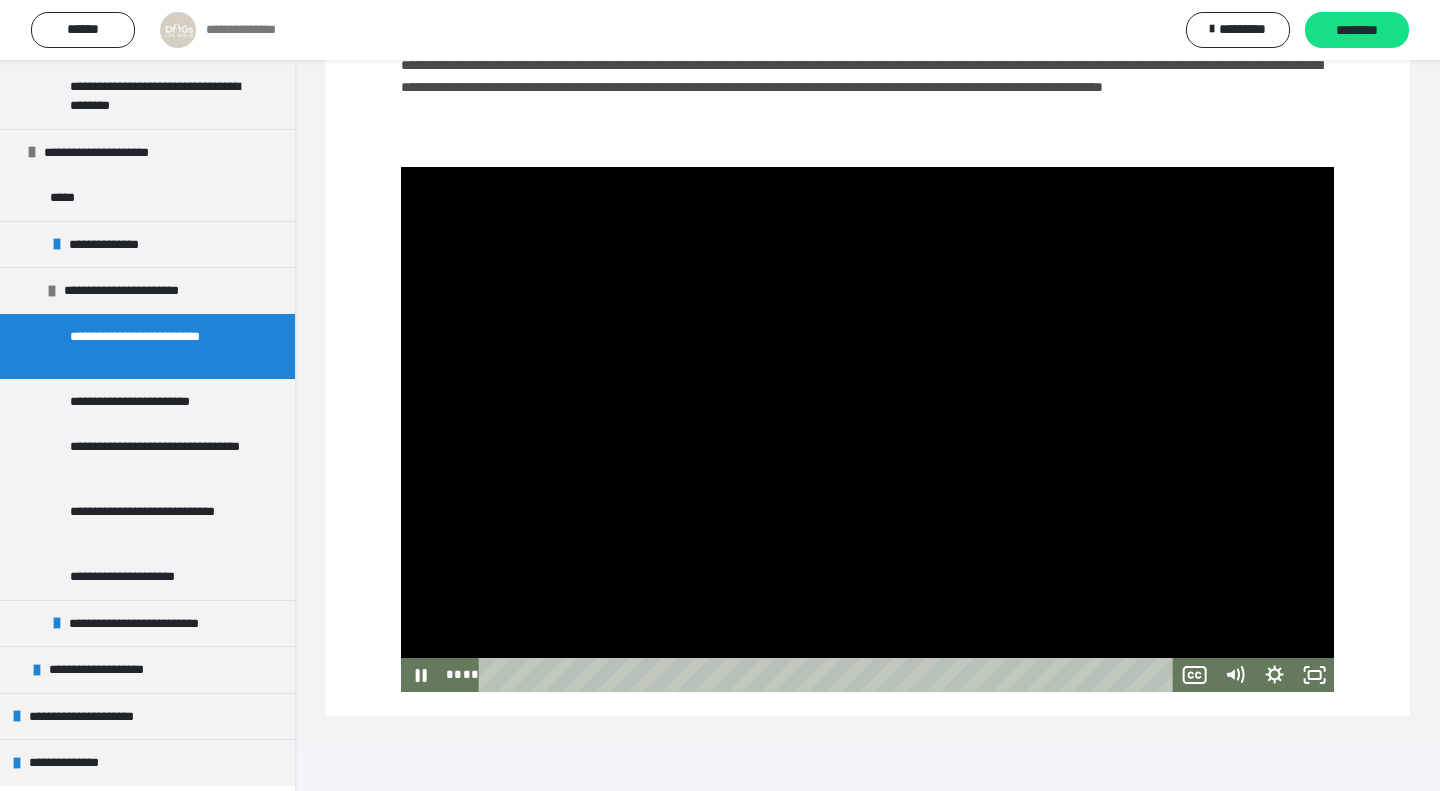 click at bounding box center (867, 429) 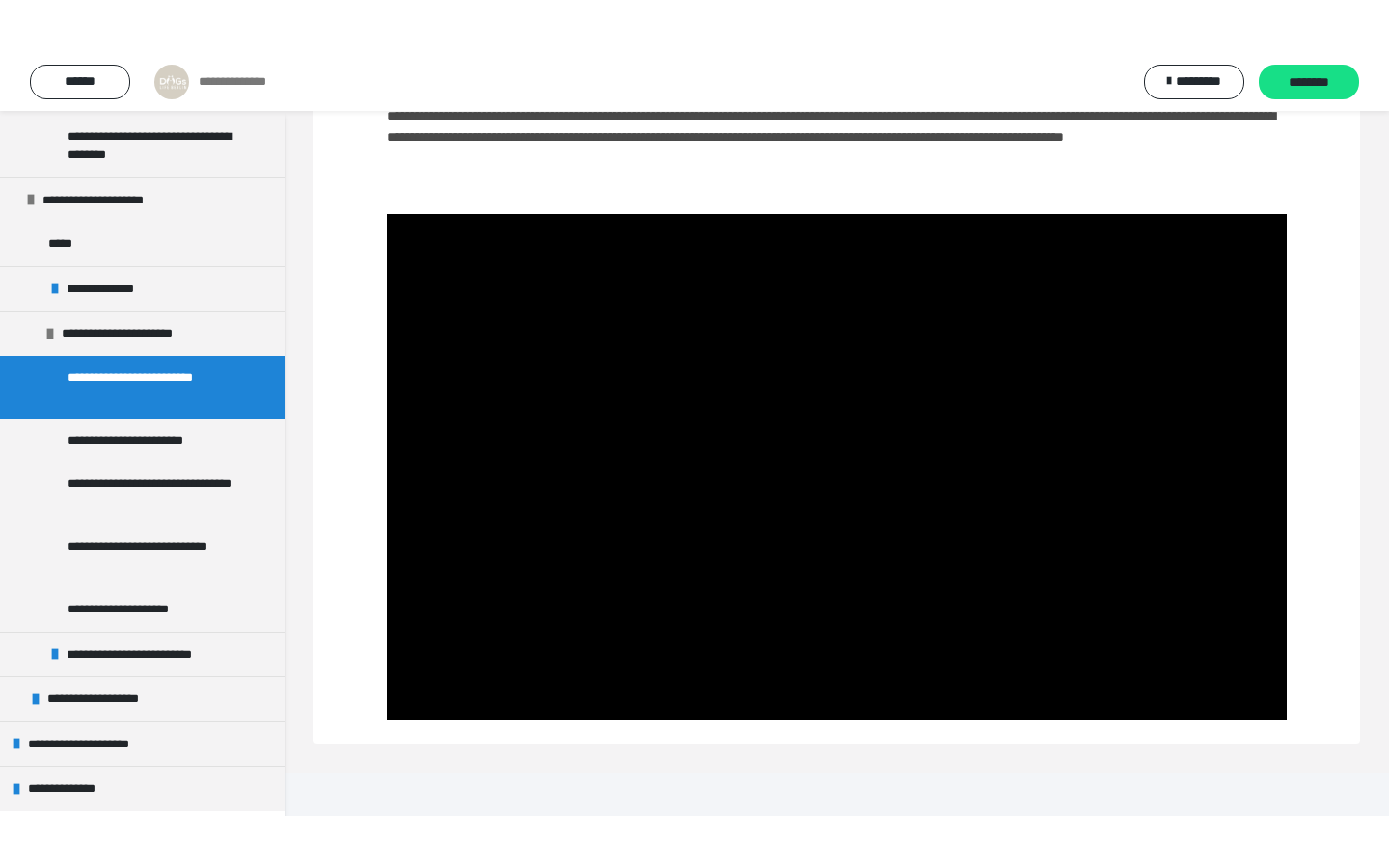 scroll, scrollTop: 194, scrollLeft: 0, axis: vertical 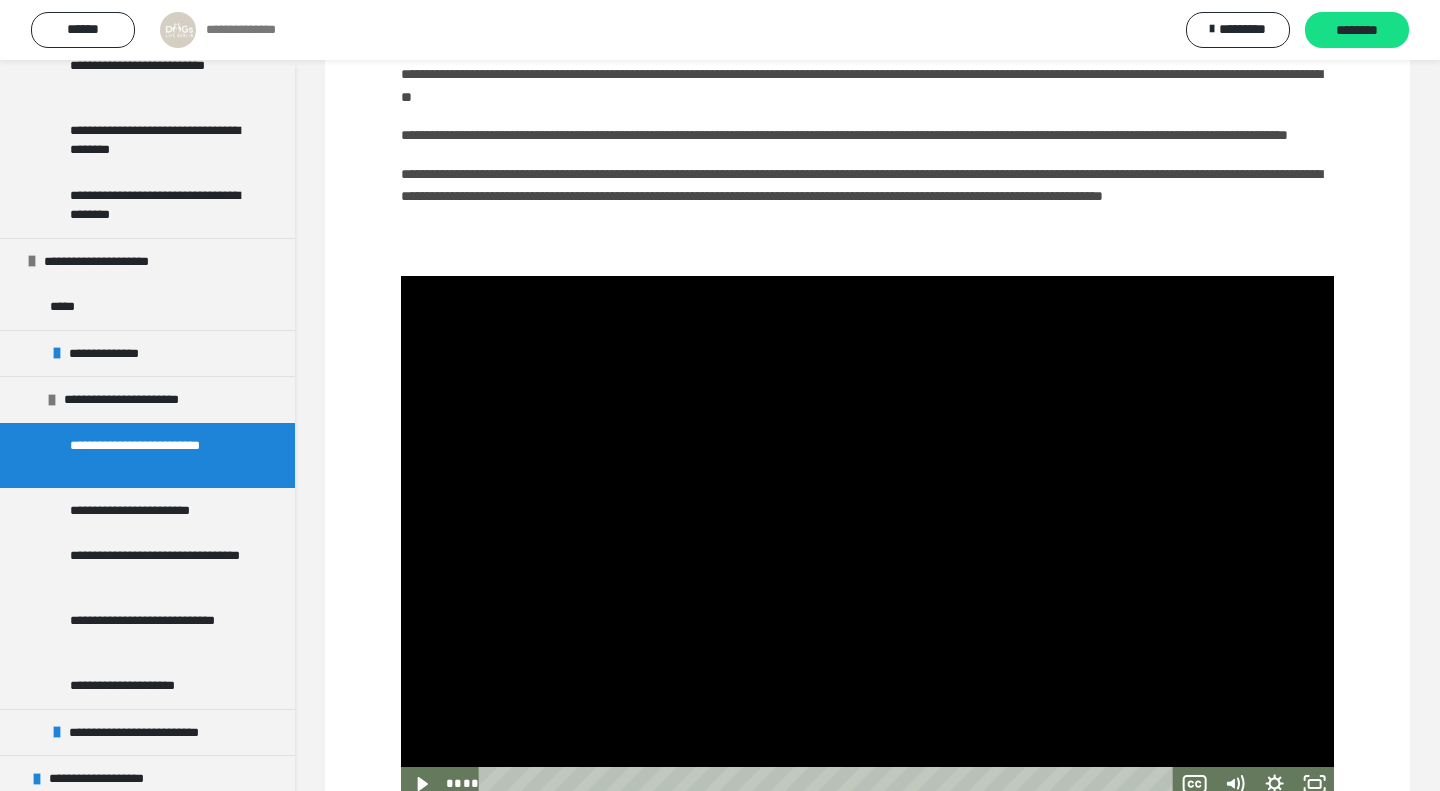 click at bounding box center (867, 538) 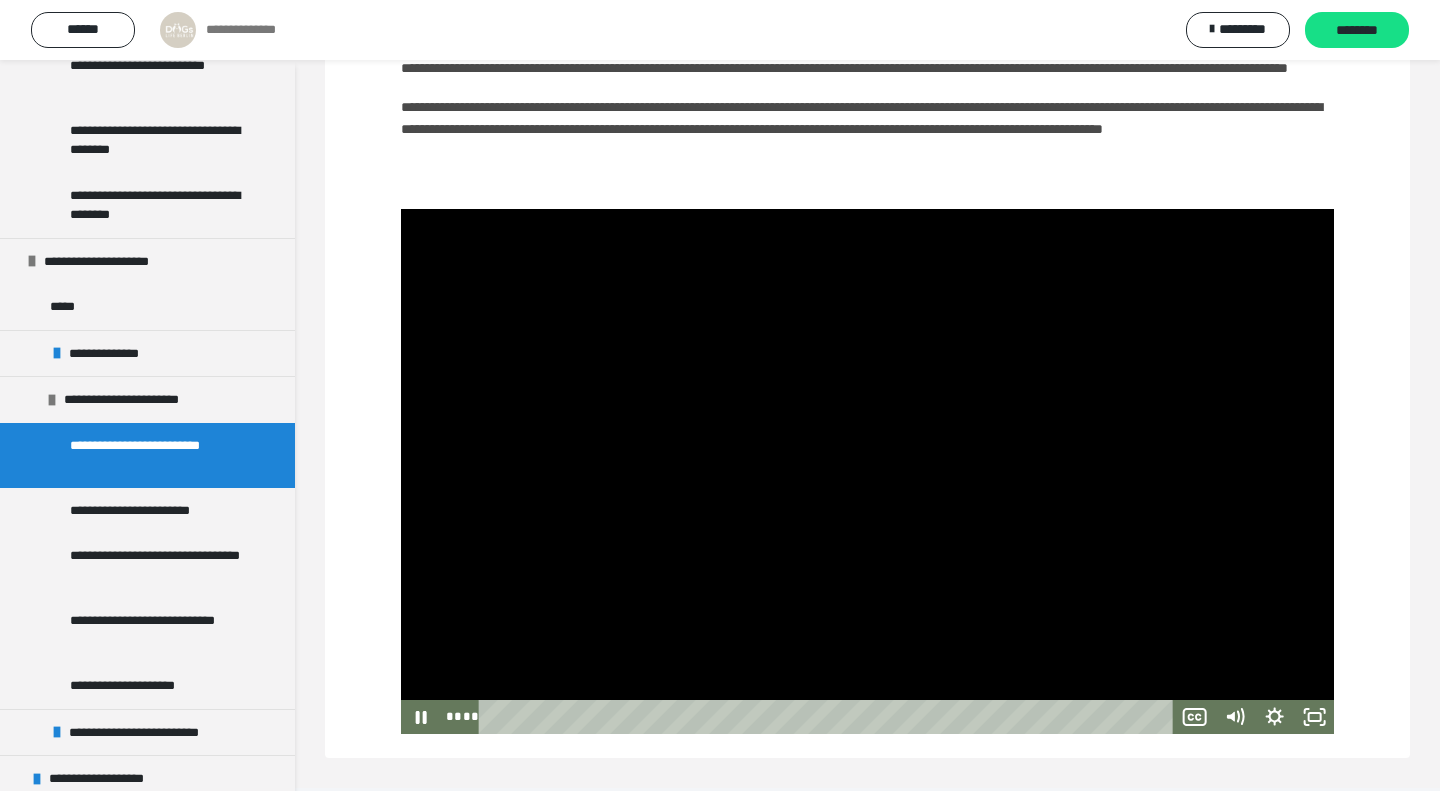 scroll, scrollTop: 310, scrollLeft: 0, axis: vertical 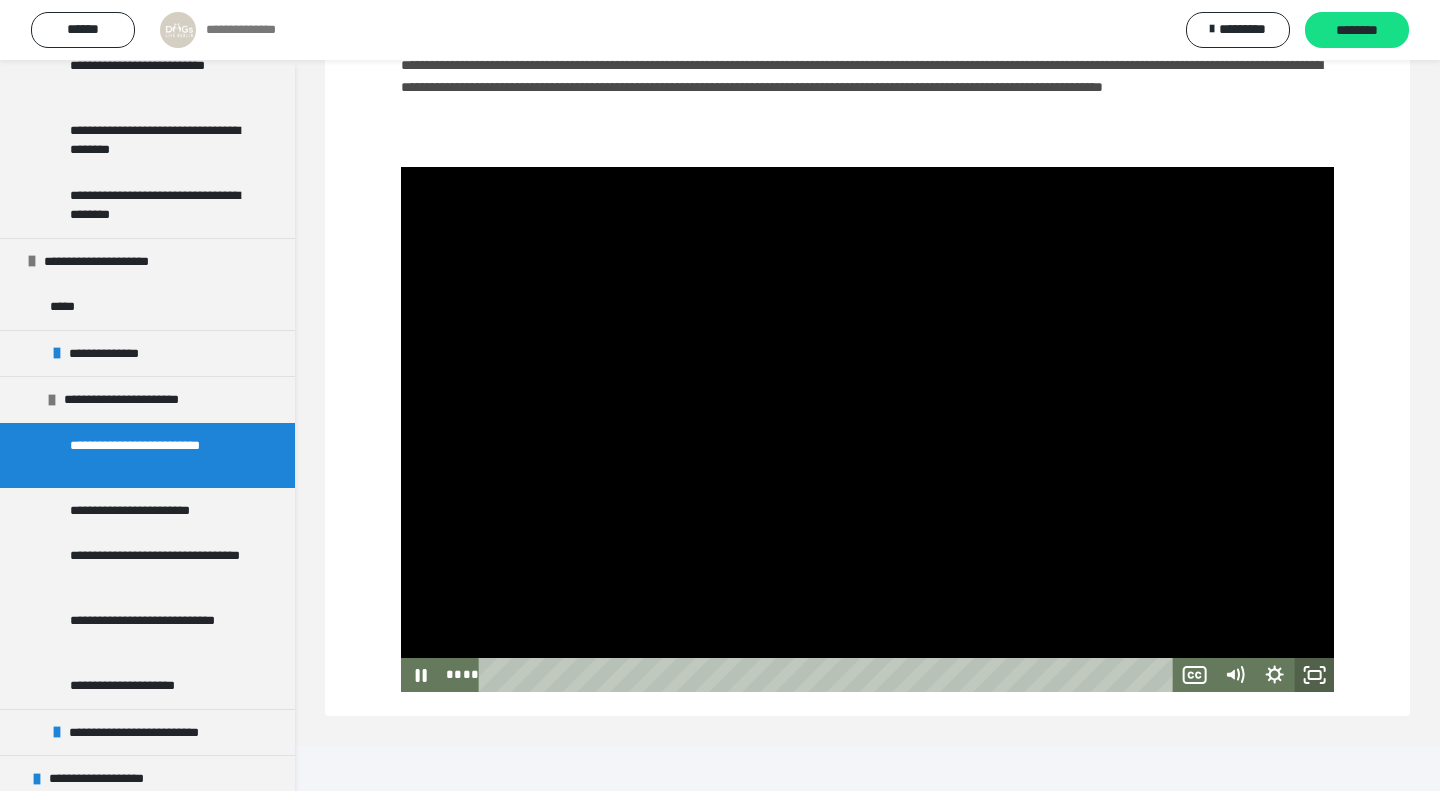 click 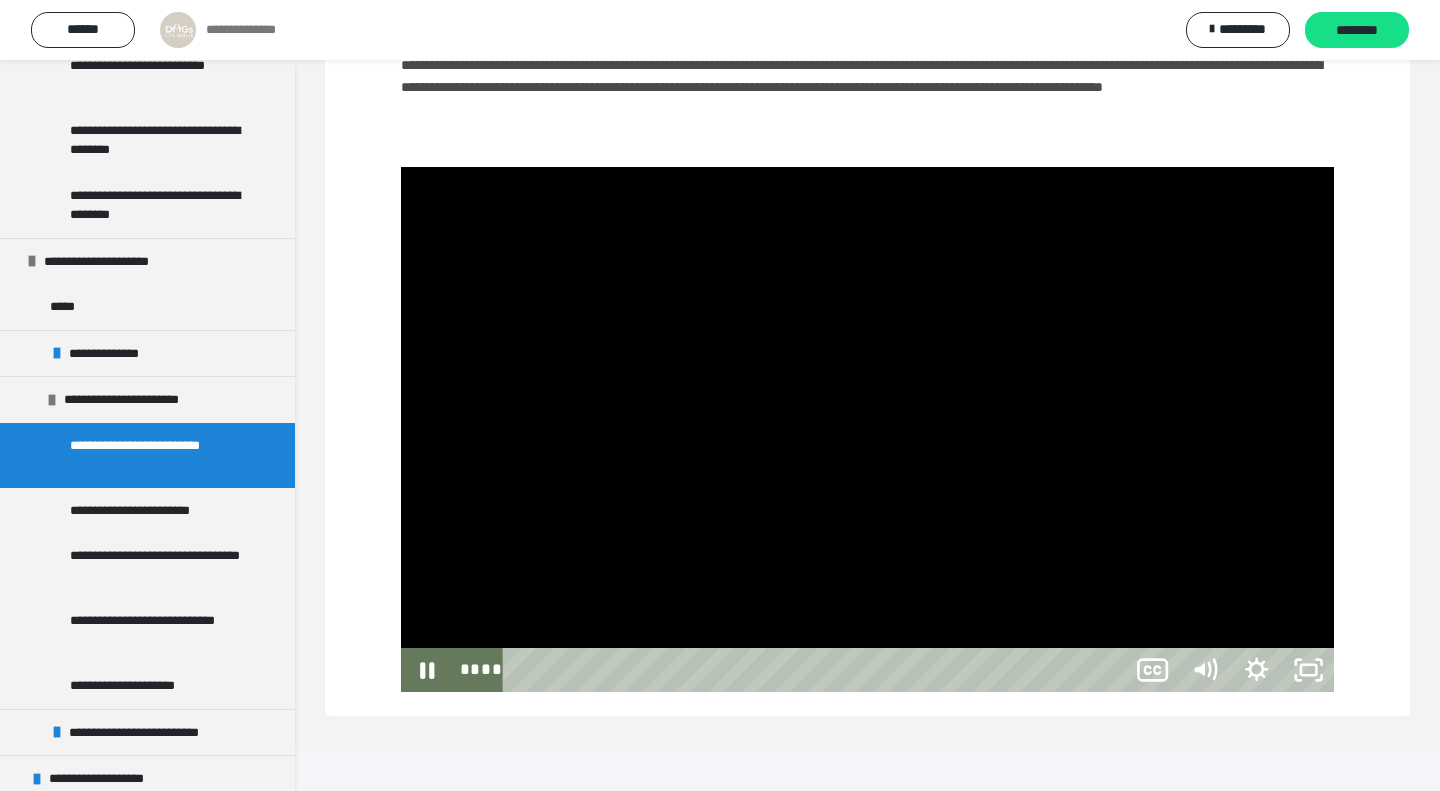 scroll, scrollTop: 201, scrollLeft: 0, axis: vertical 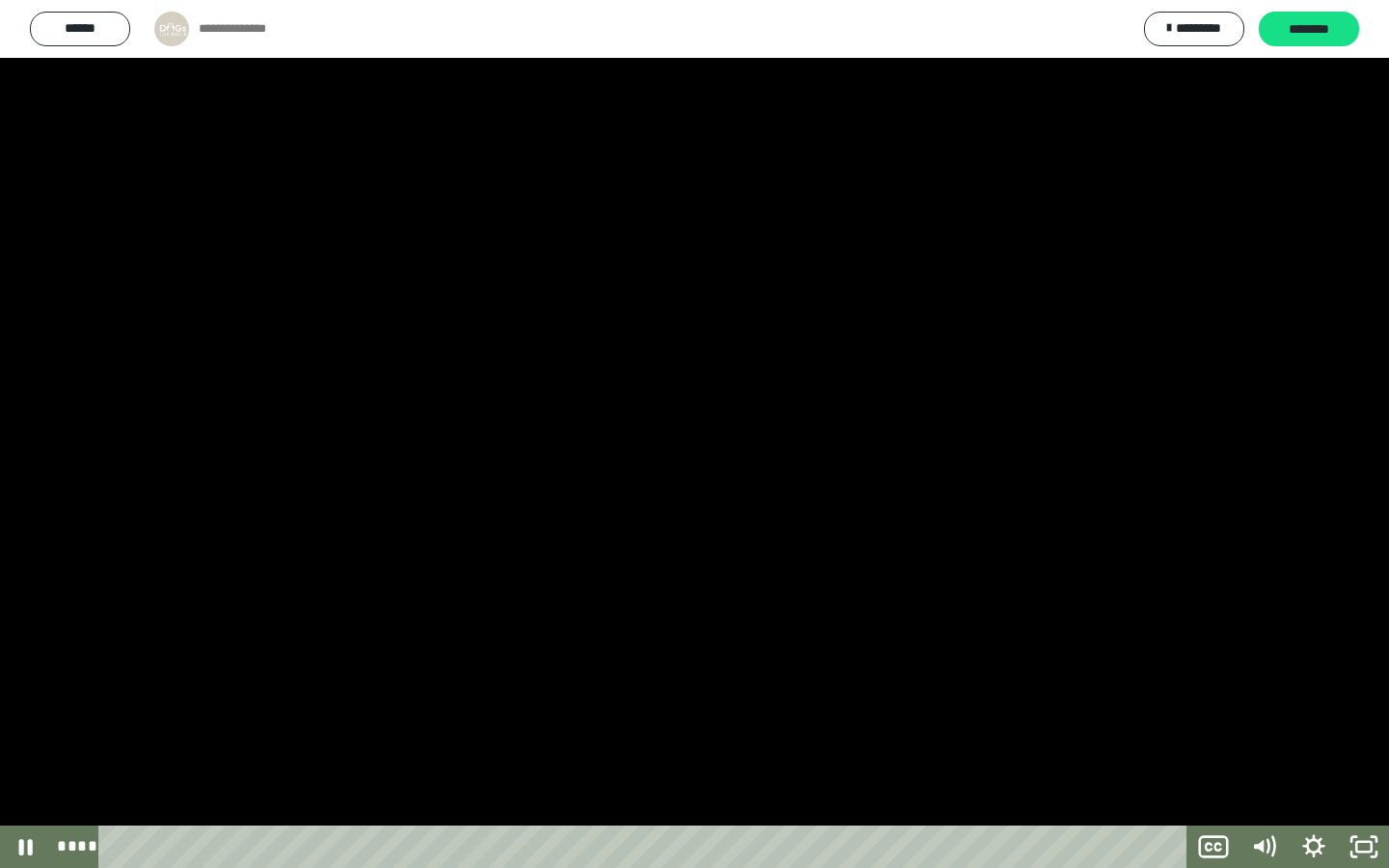 click at bounding box center (694, 434) 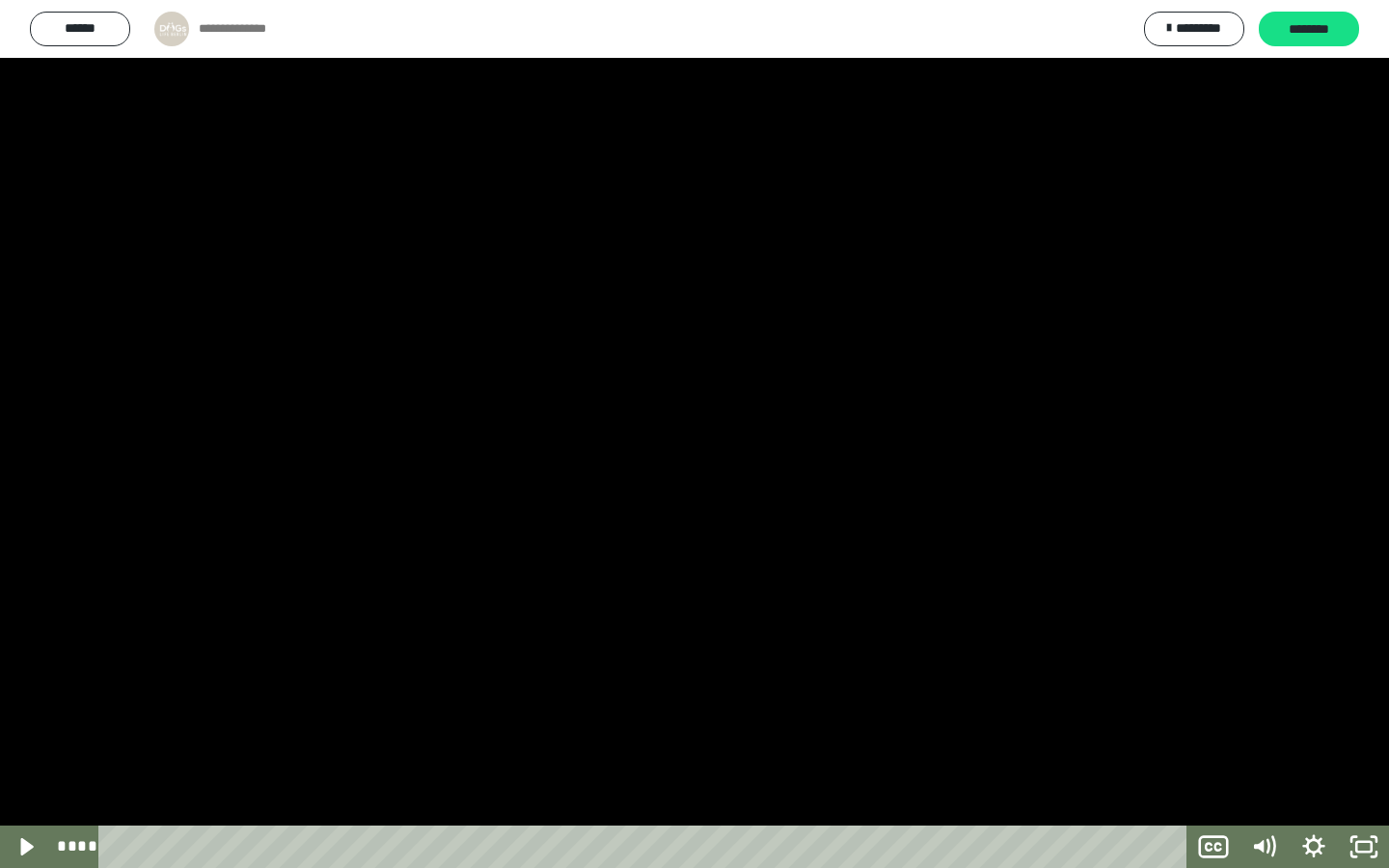 type 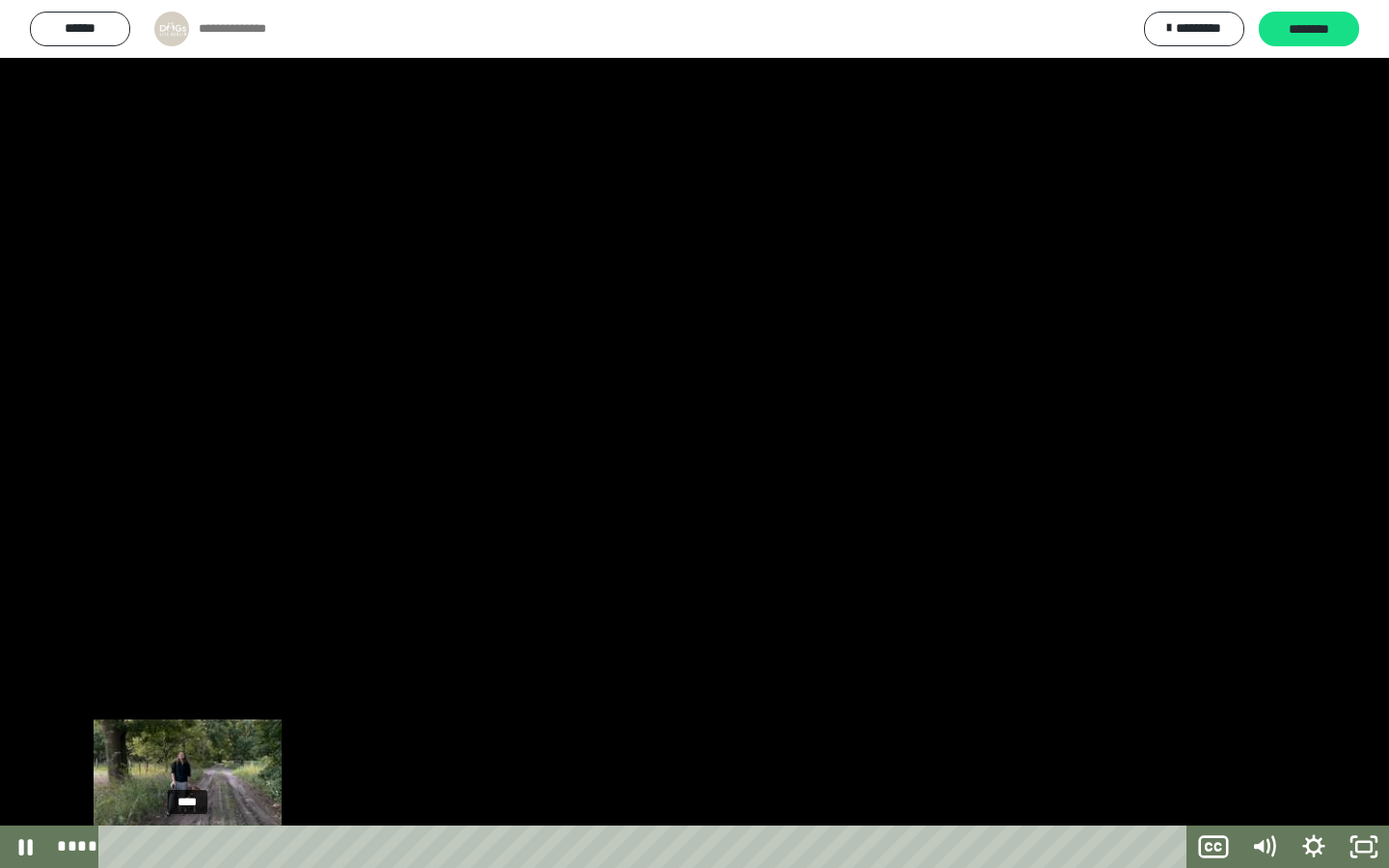 click on "****" at bounding box center (646, 847) 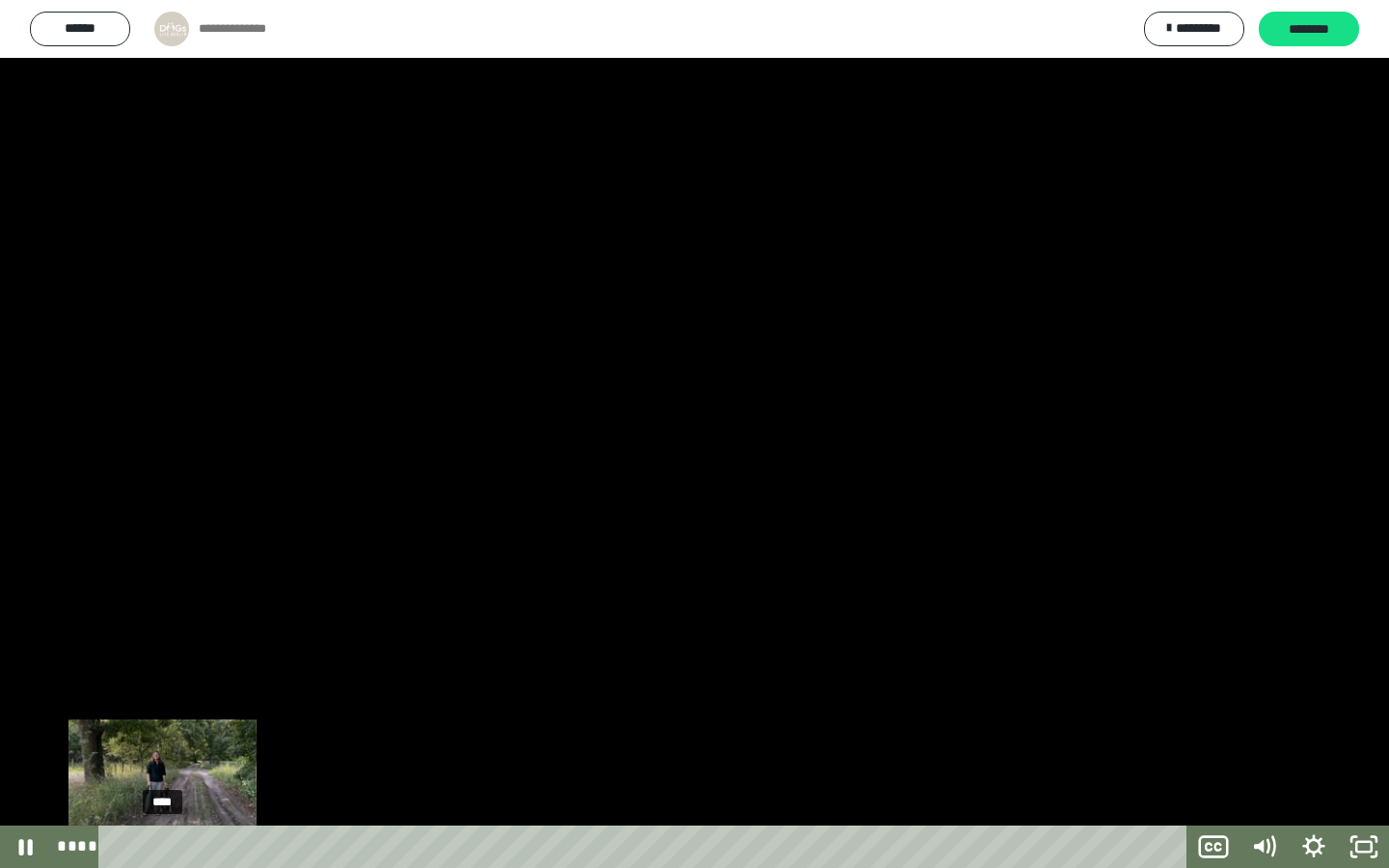 click on "****" at bounding box center (646, 847) 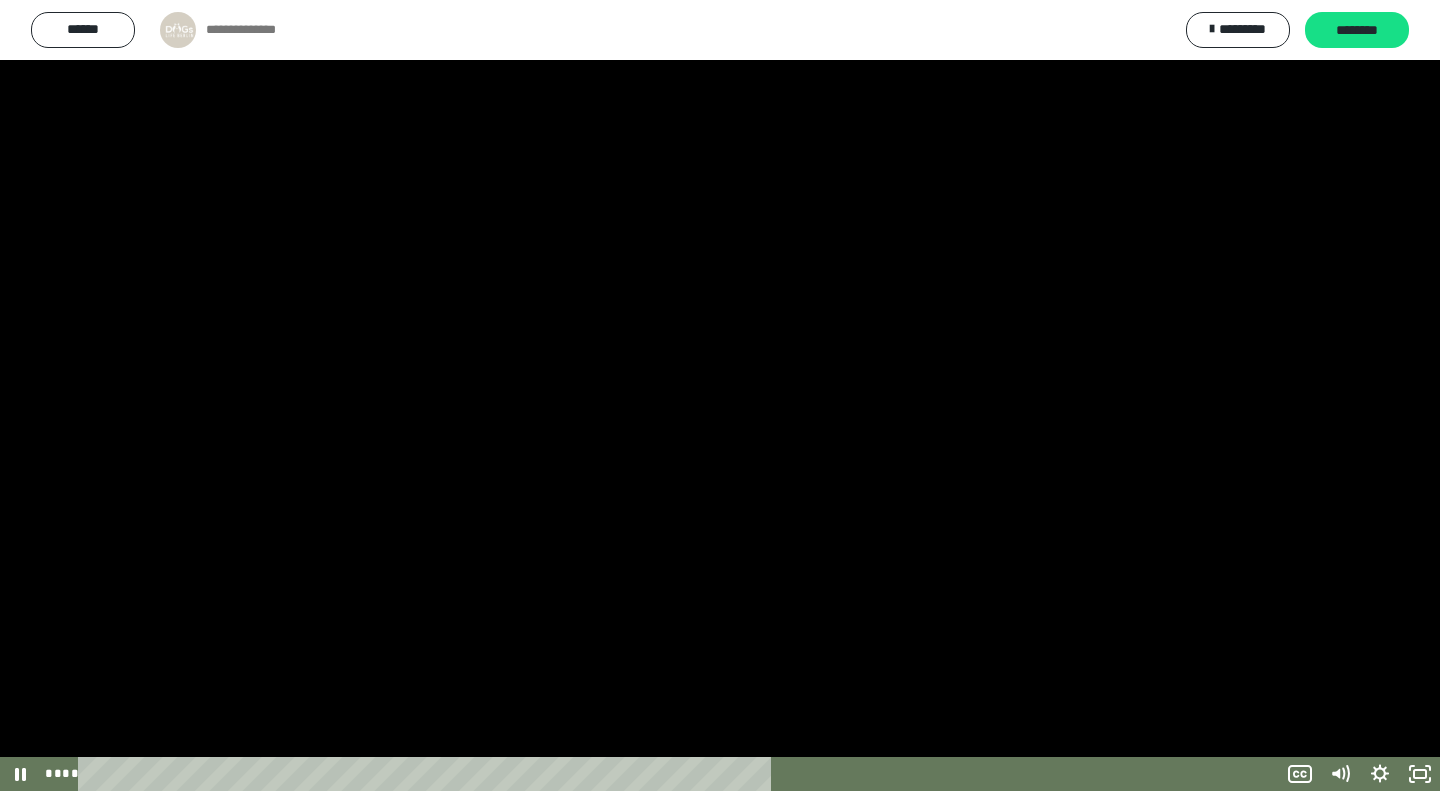 scroll, scrollTop: 310, scrollLeft: 0, axis: vertical 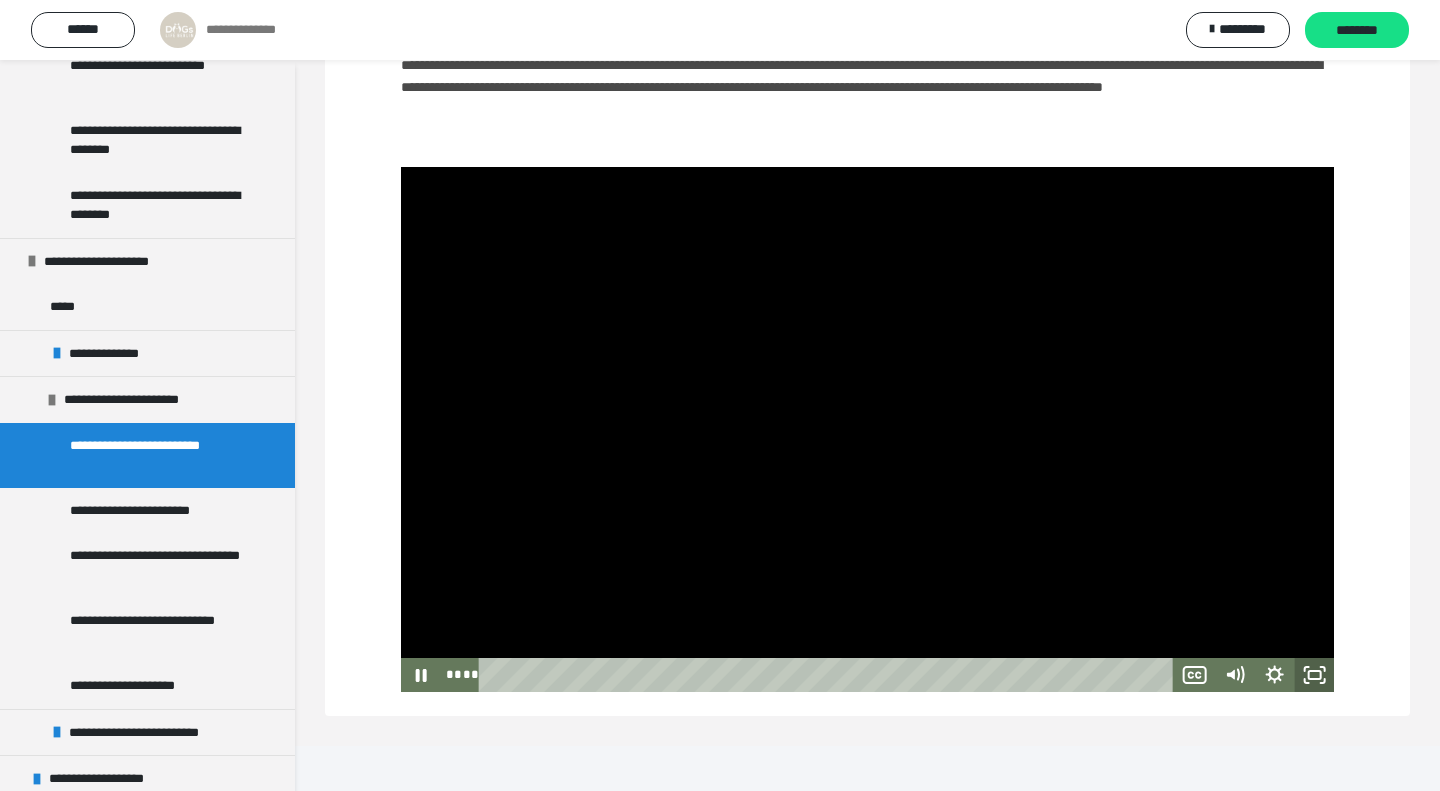 click 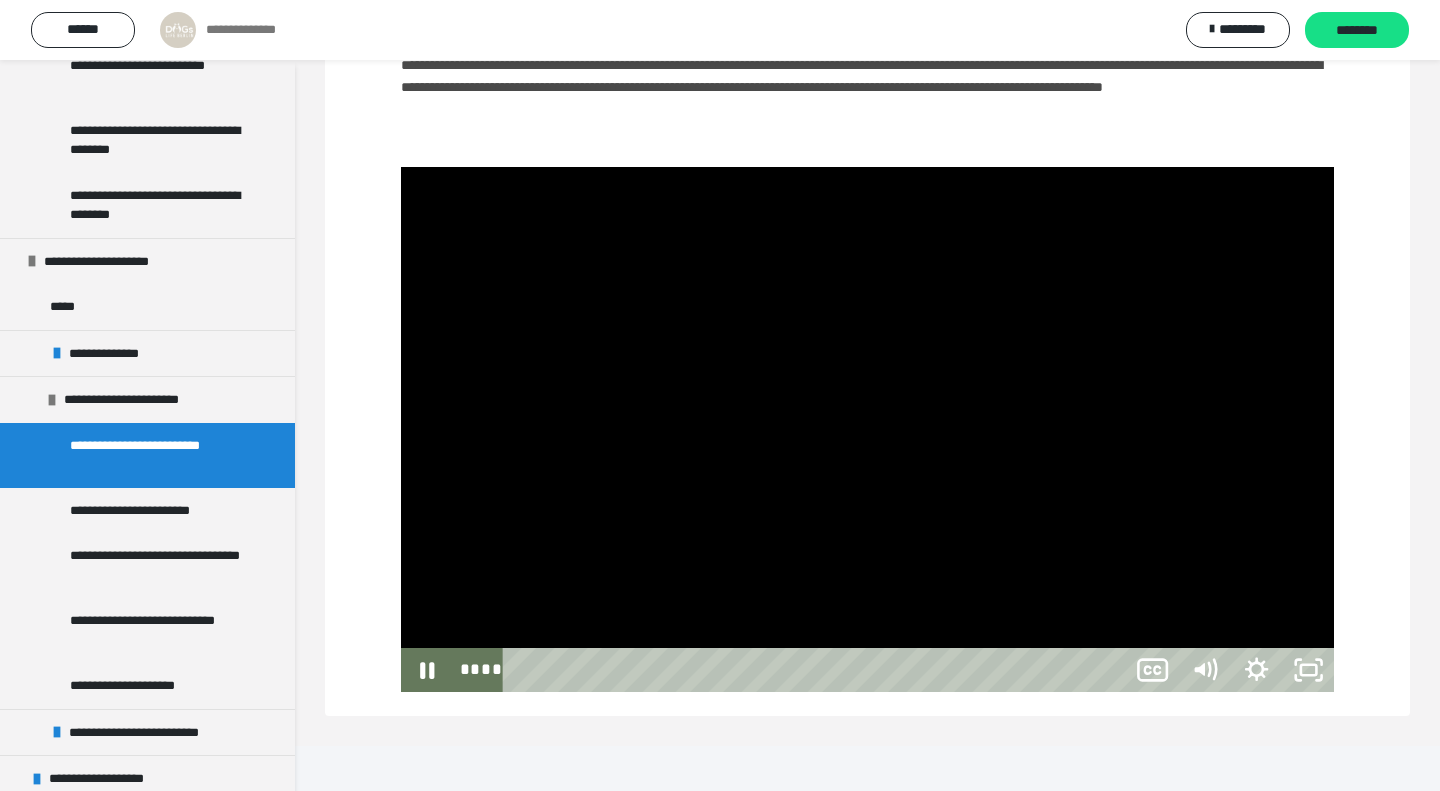 scroll, scrollTop: 201, scrollLeft: 0, axis: vertical 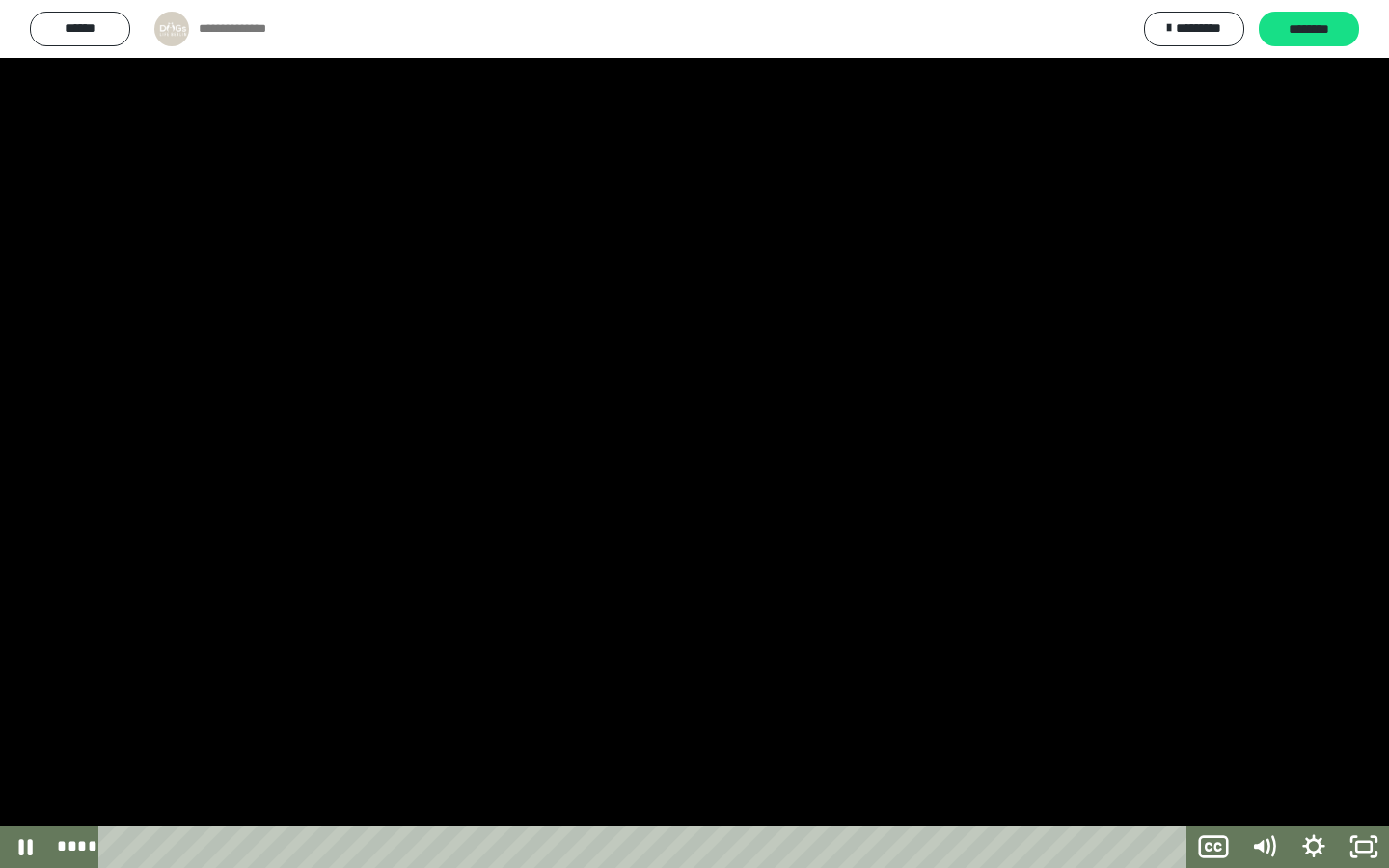 click at bounding box center [694, 434] 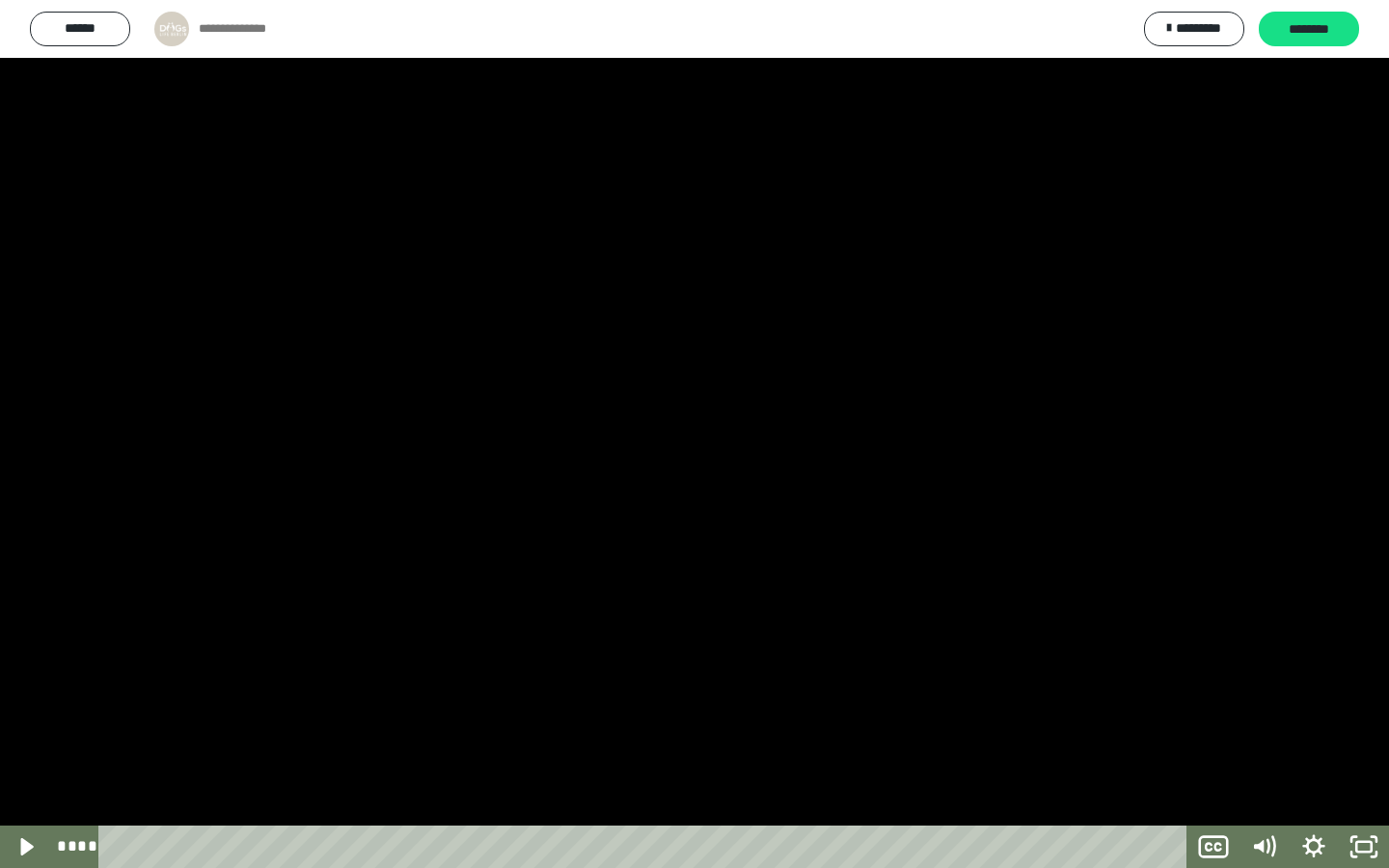 click at bounding box center [694, 434] 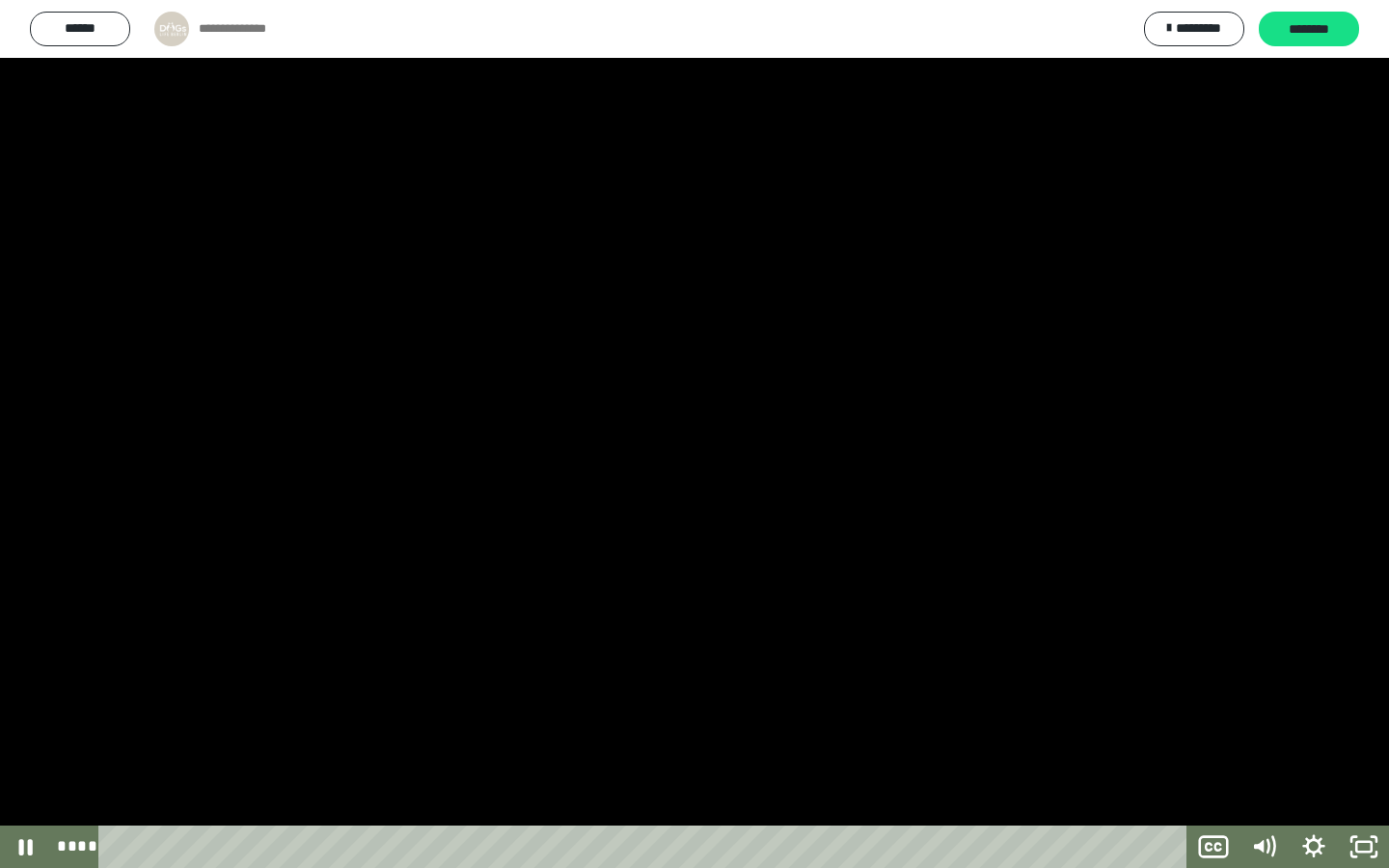 click at bounding box center (0, 0) 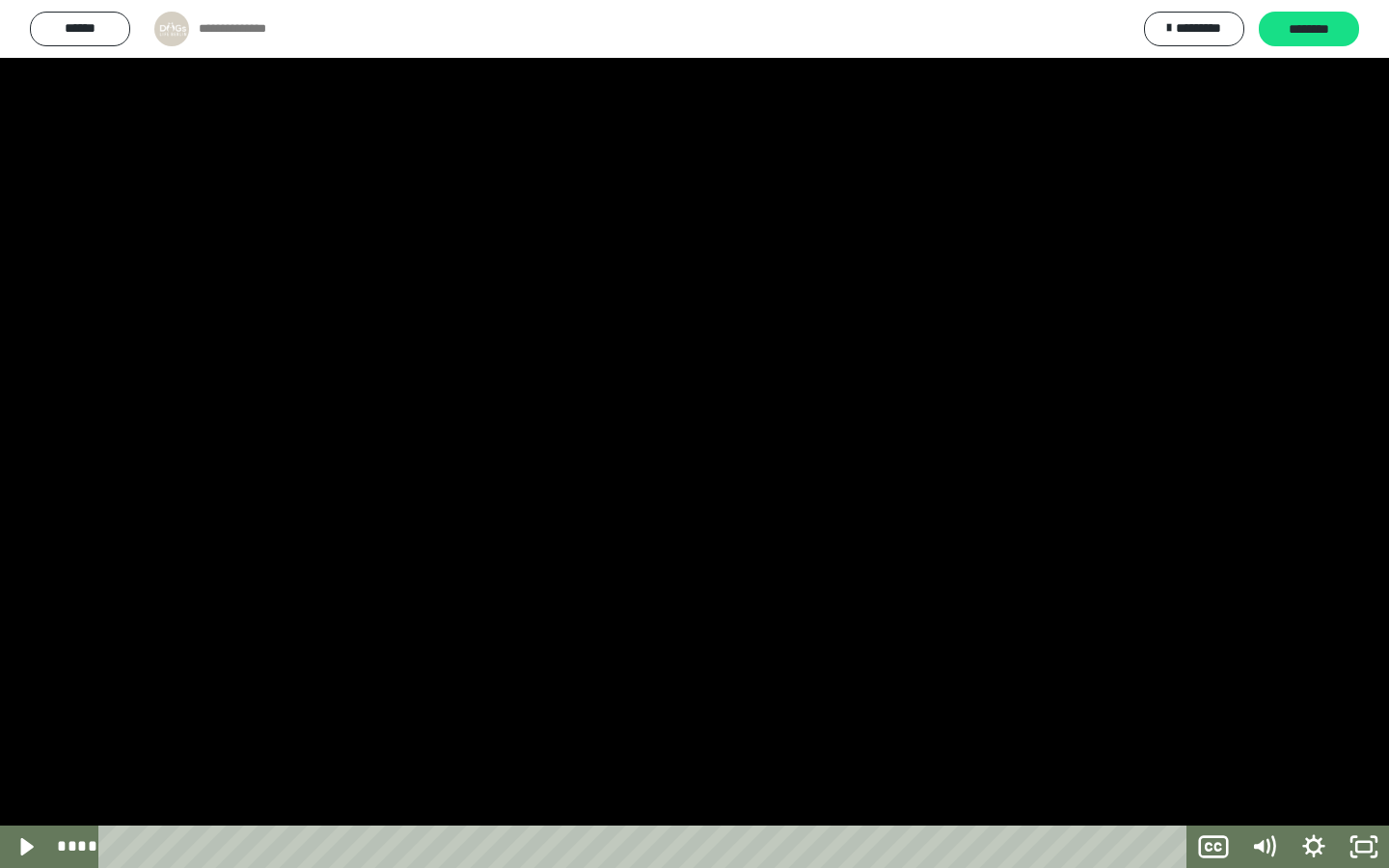 click at bounding box center (0, 0) 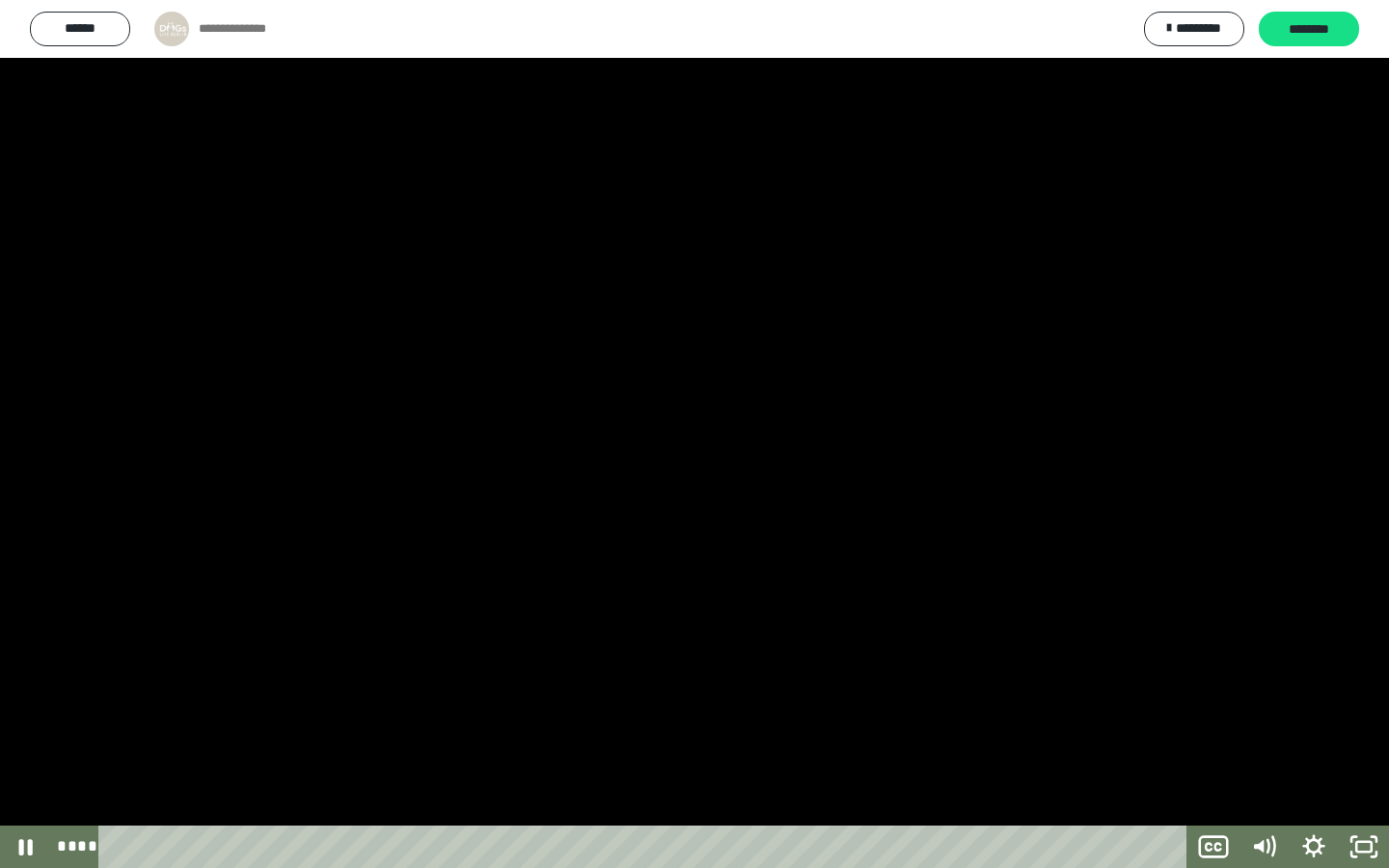 click at bounding box center [694, 434] 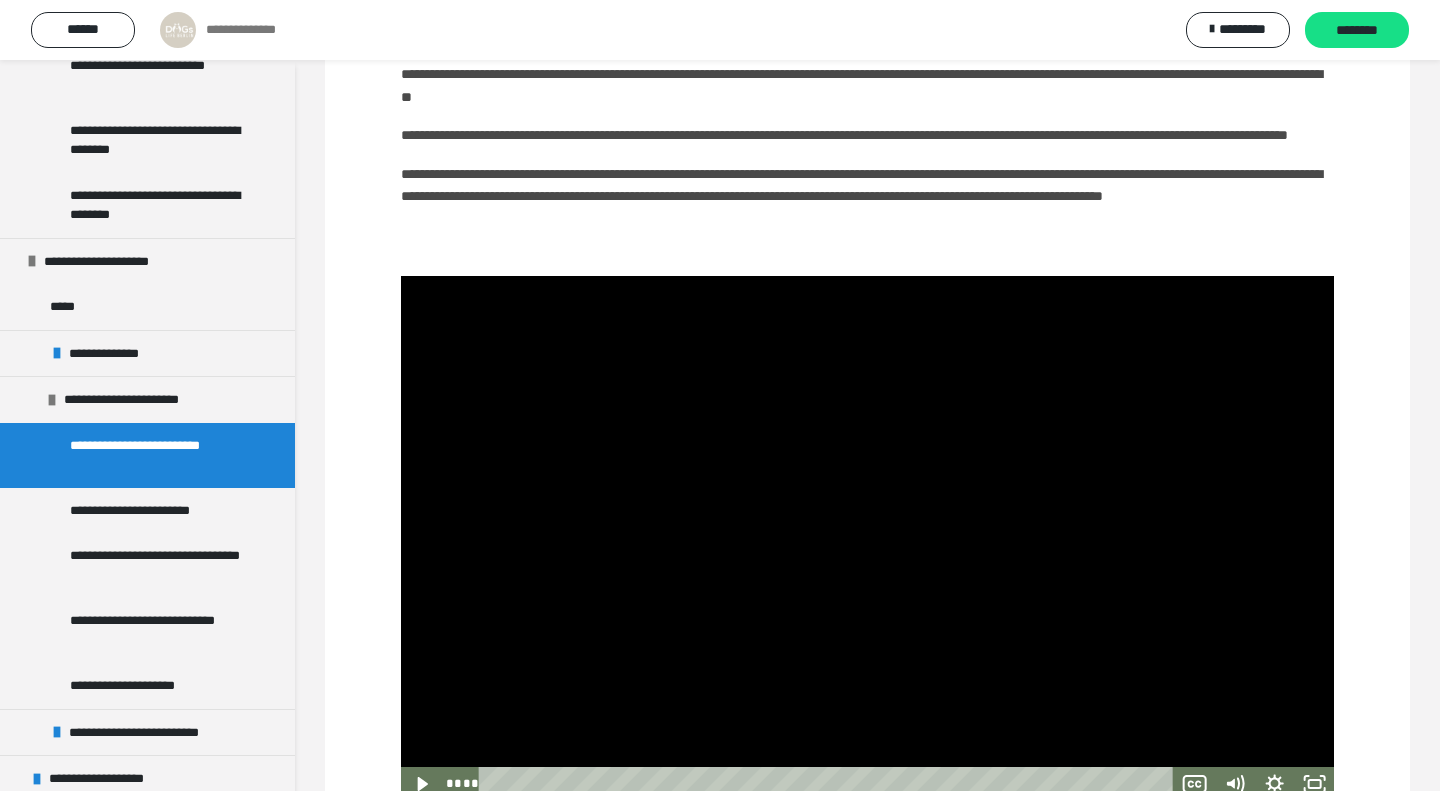 click at bounding box center (867, 538) 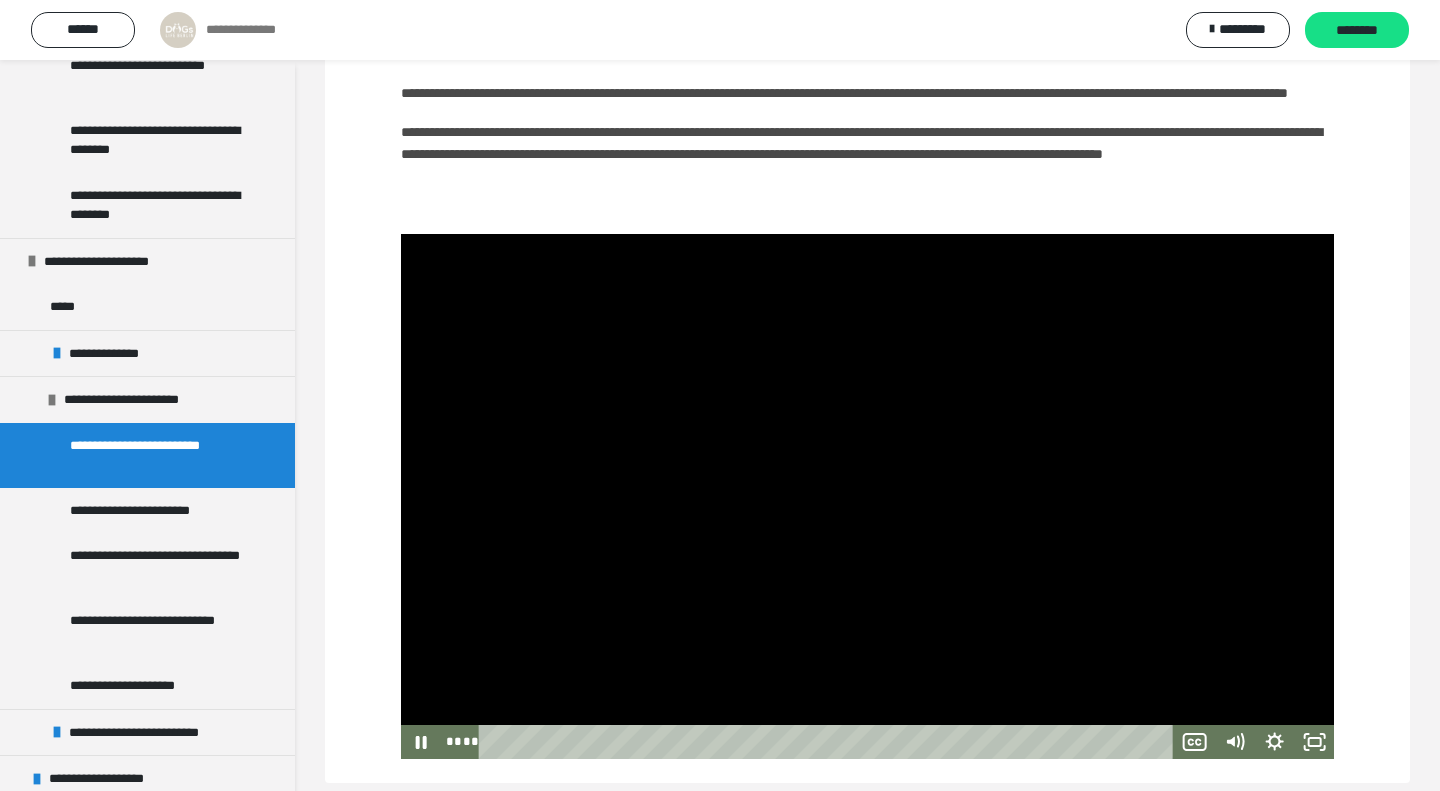 scroll, scrollTop: 310, scrollLeft: 0, axis: vertical 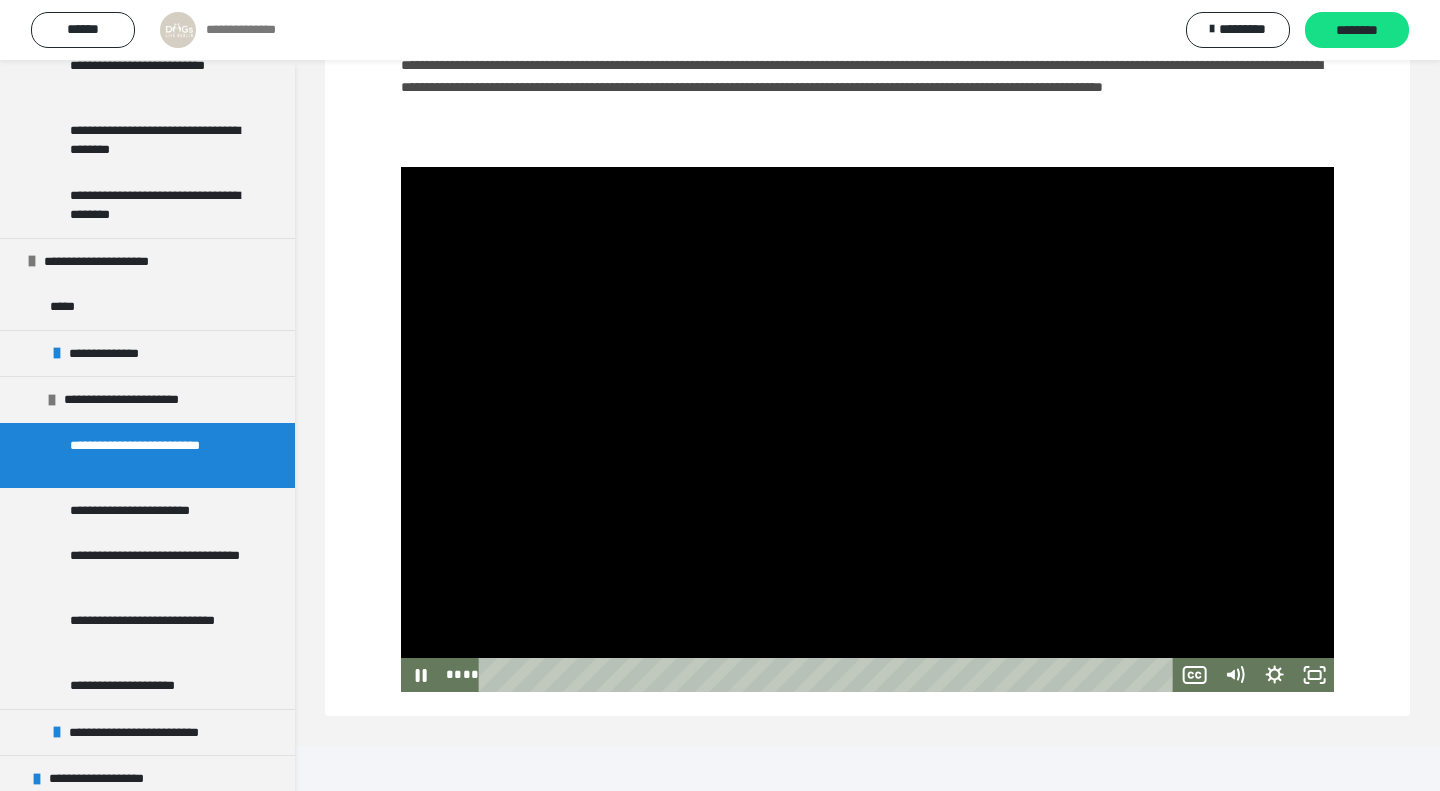 click at bounding box center [867, 429] 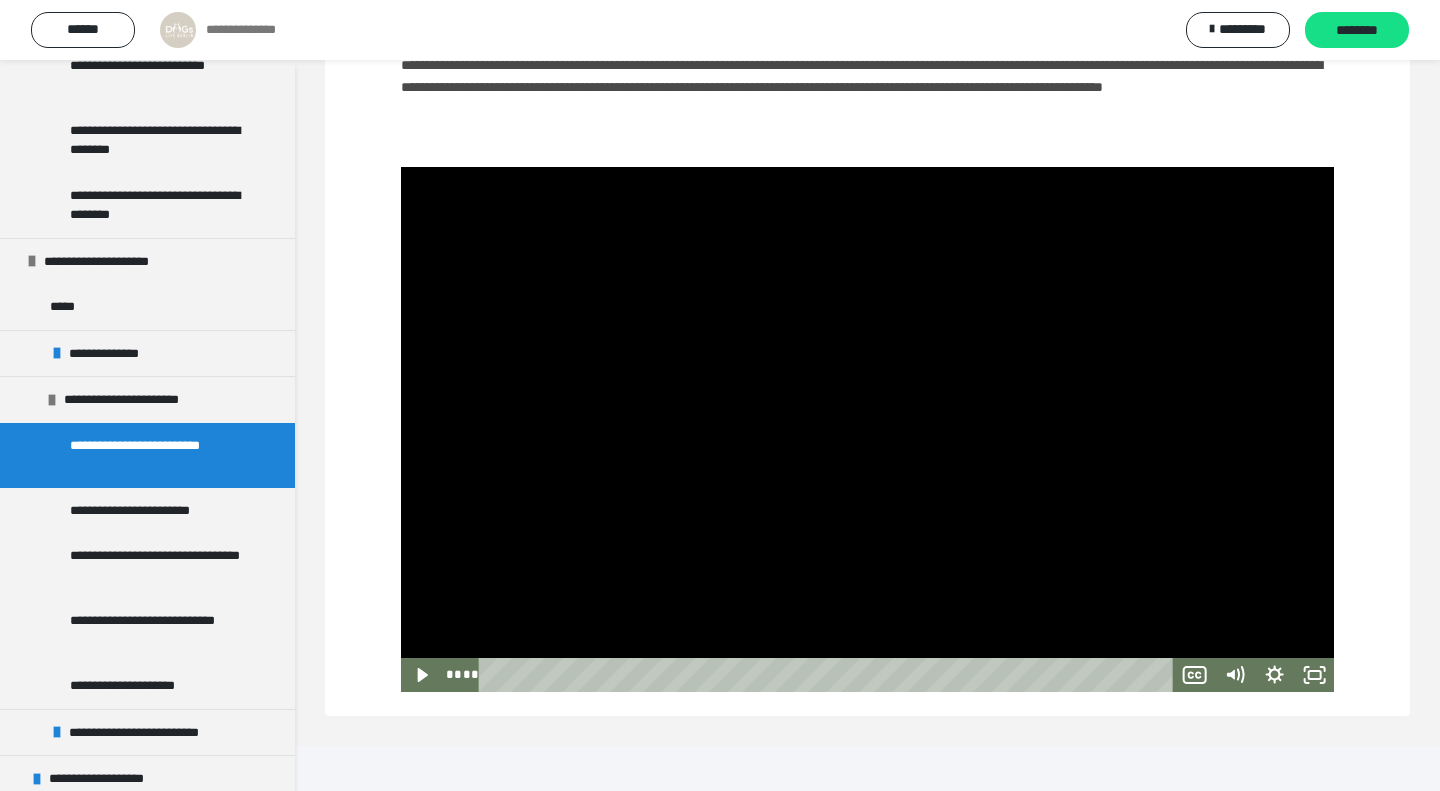 click at bounding box center (867, 429) 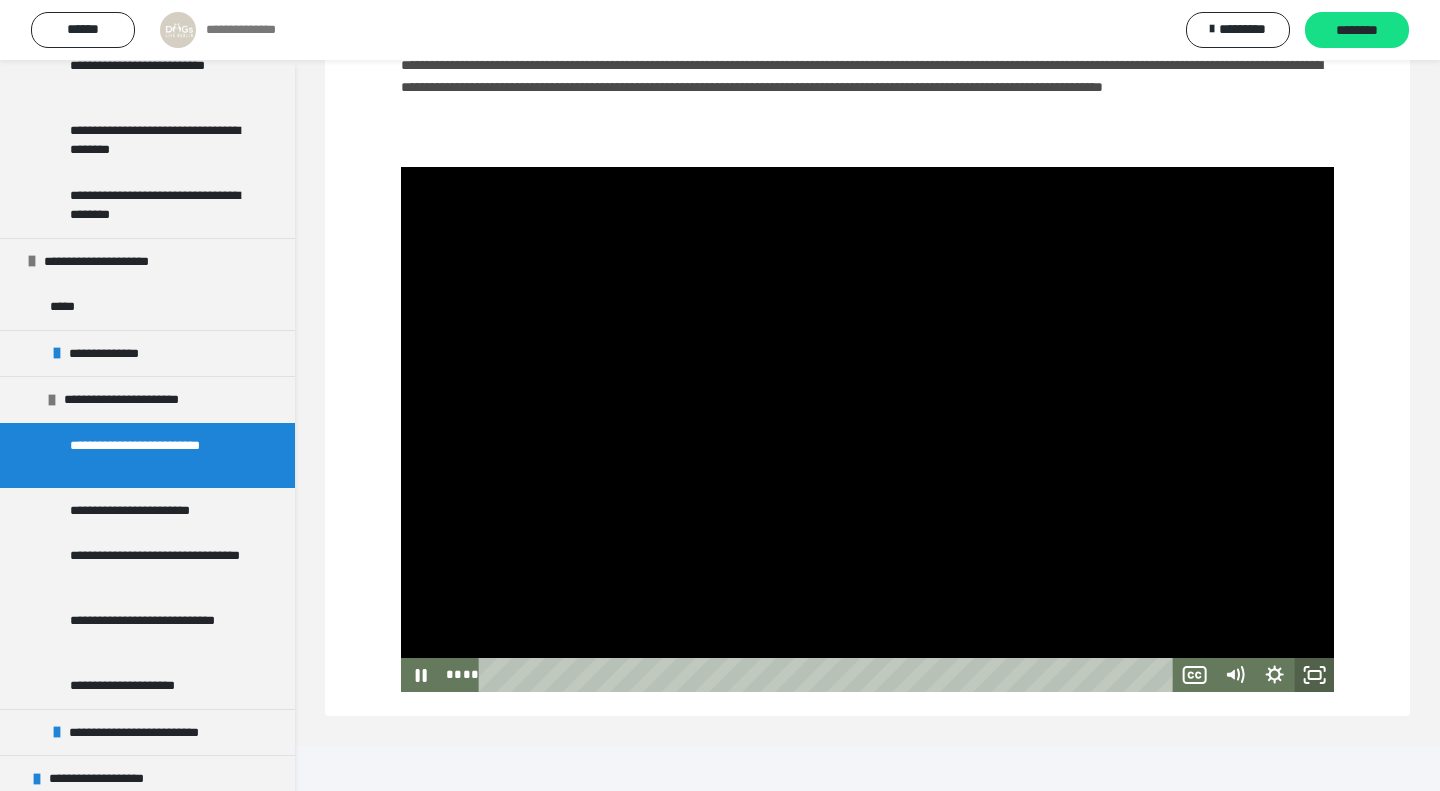 click 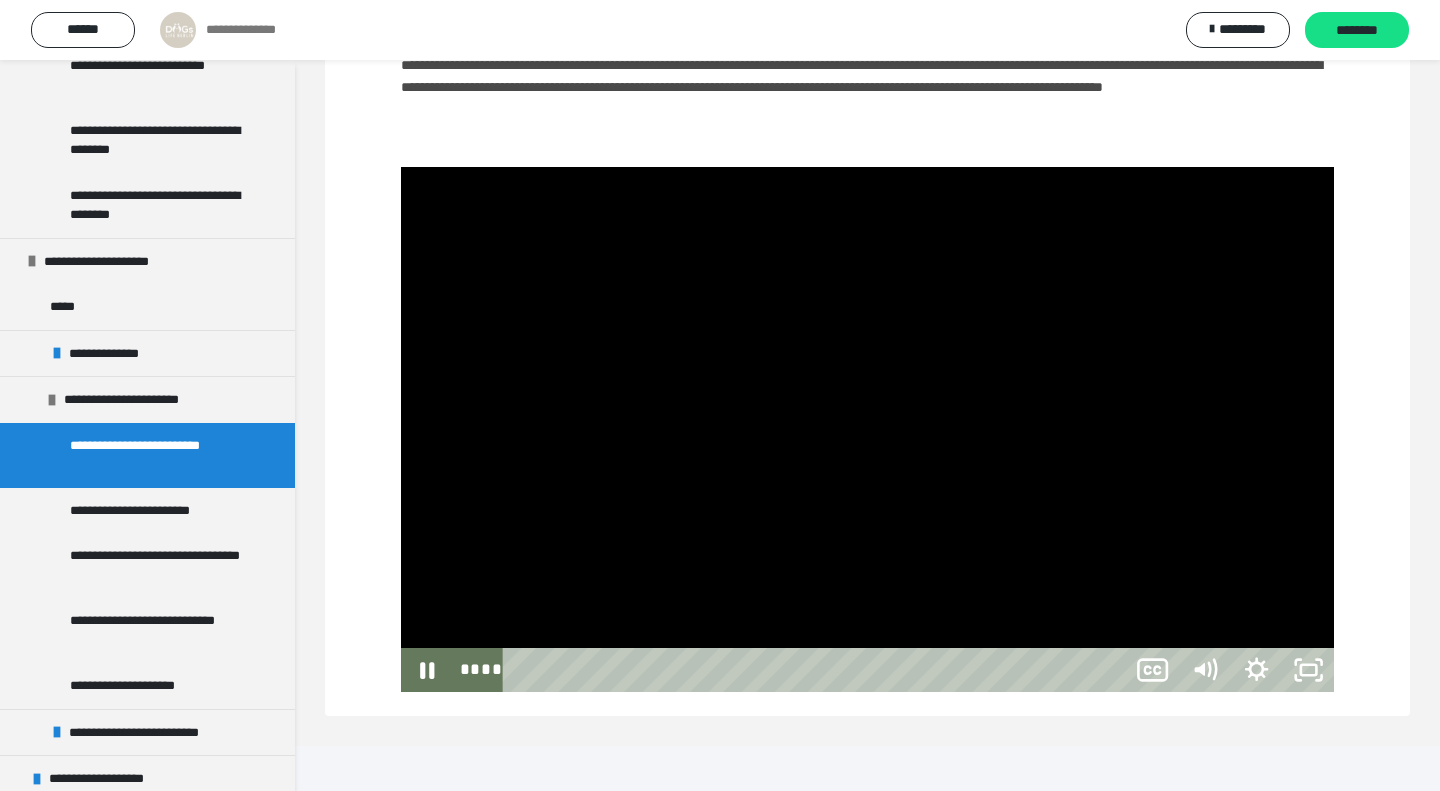 scroll, scrollTop: 201, scrollLeft: 0, axis: vertical 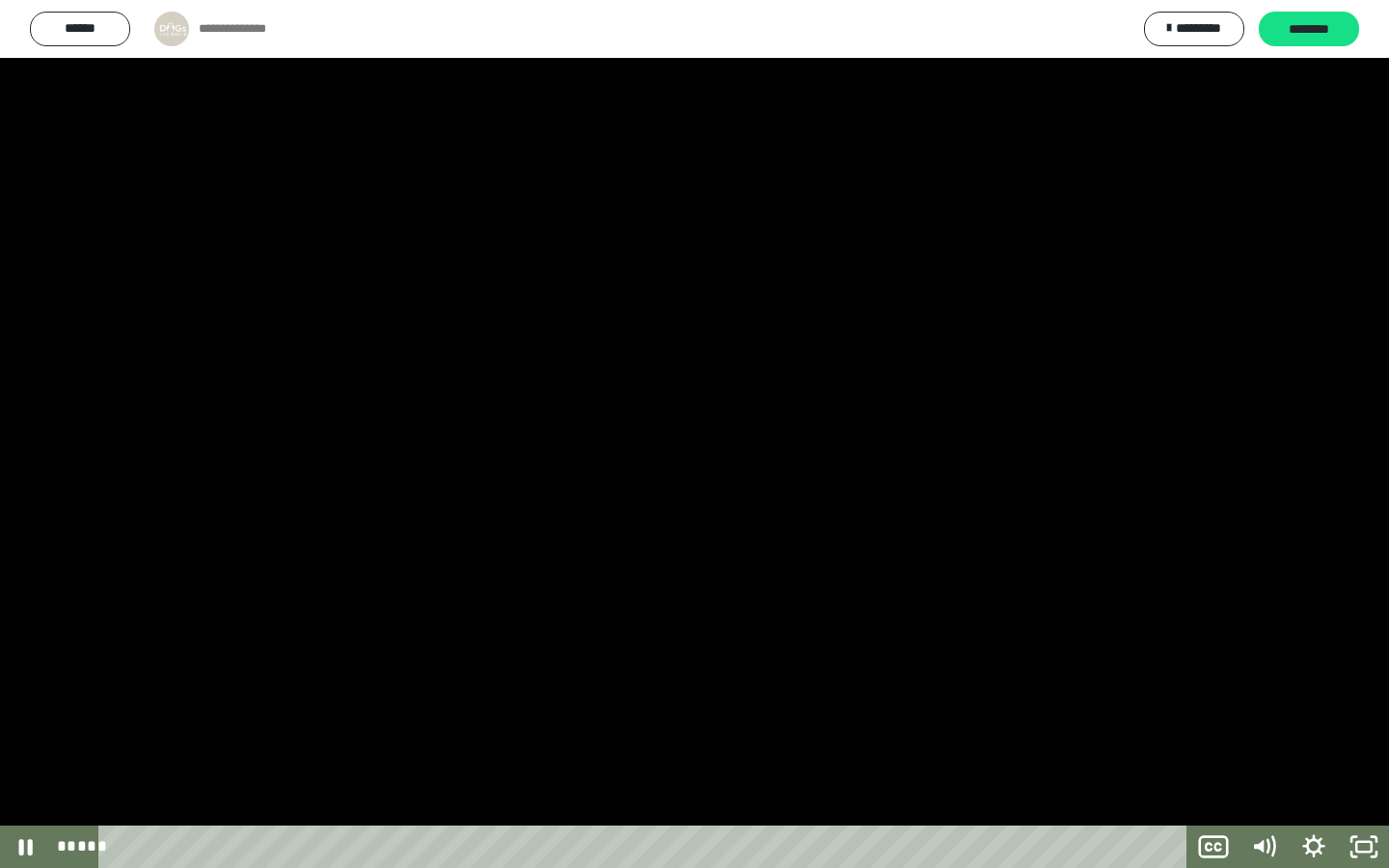 click at bounding box center [694, 434] 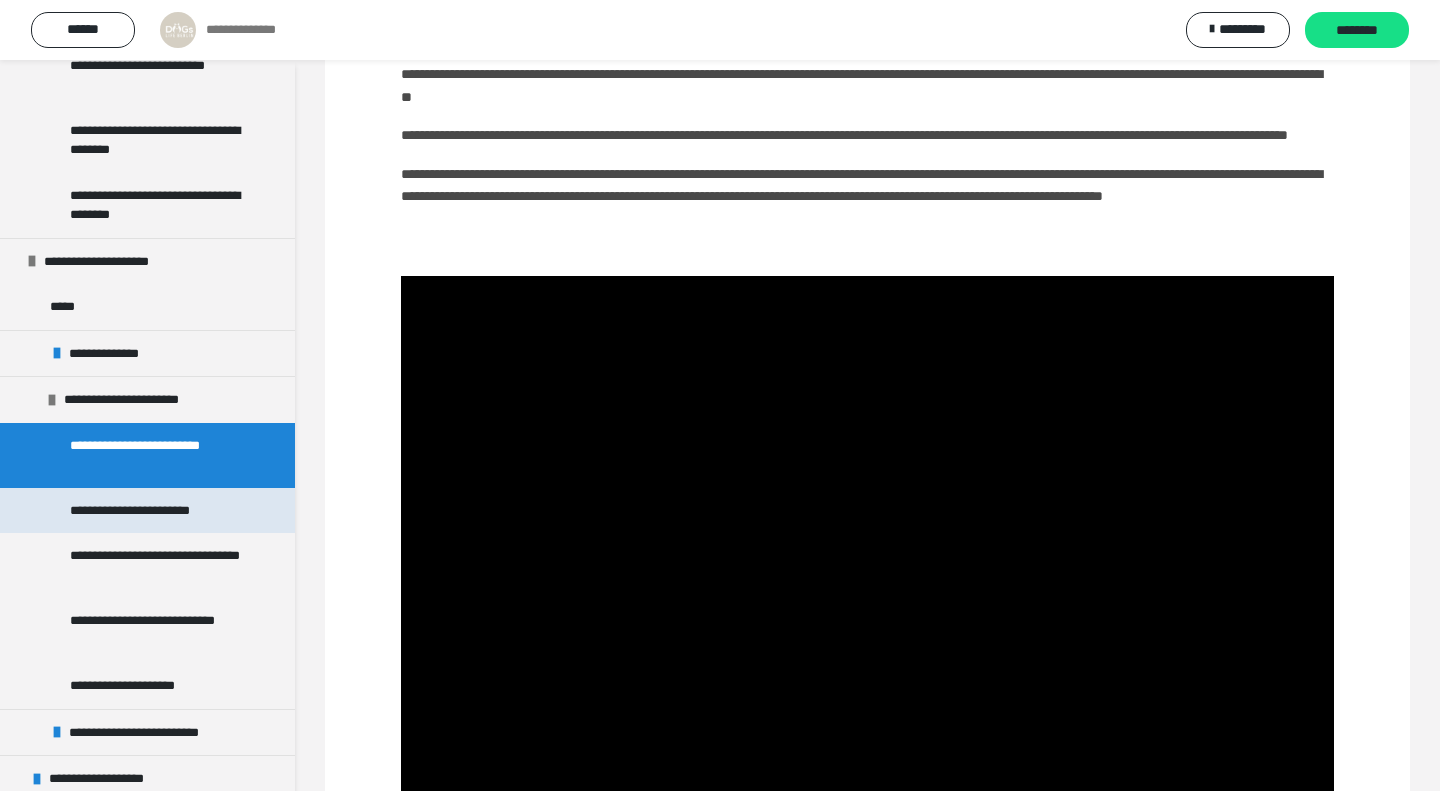 click on "**********" at bounding box center [149, 511] 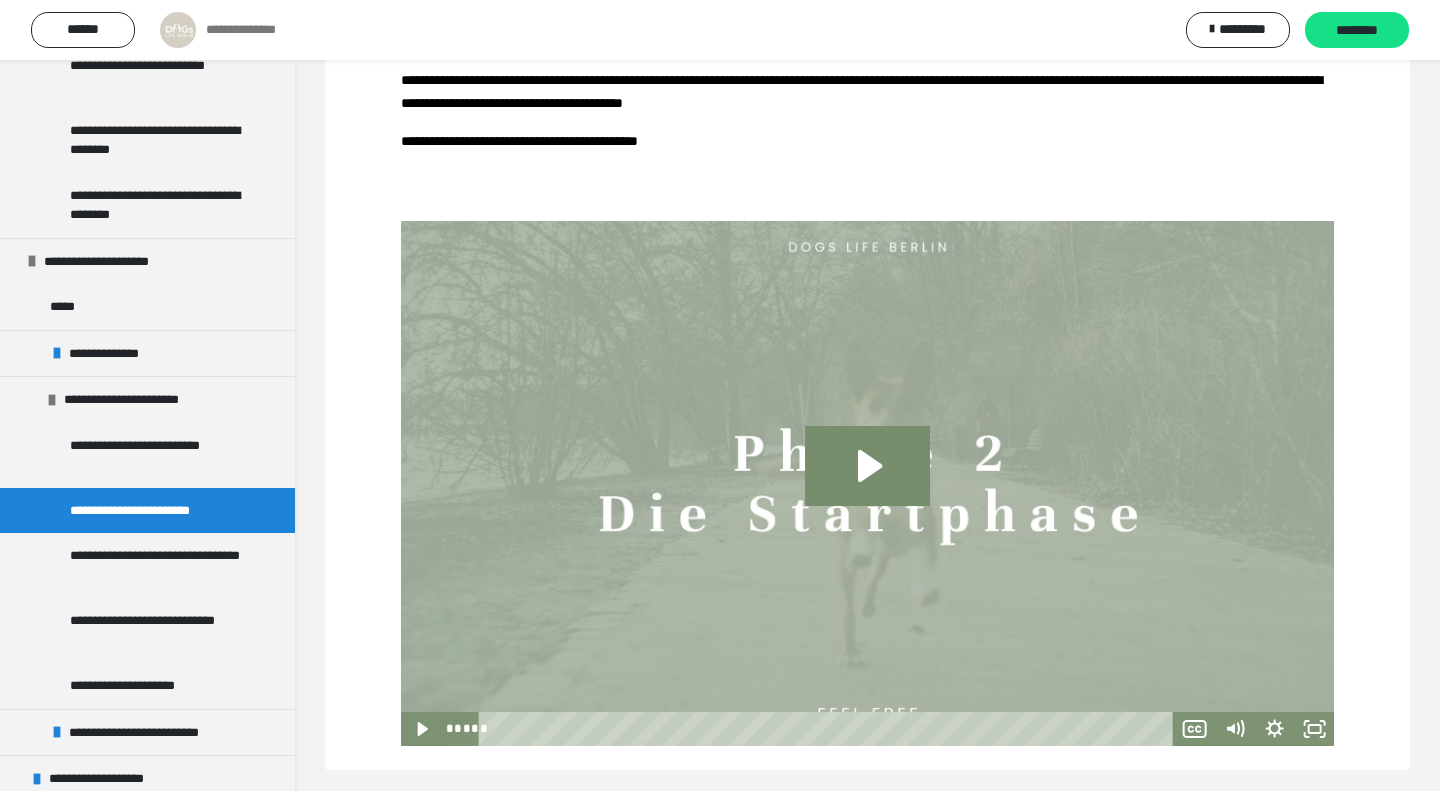 scroll, scrollTop: 354, scrollLeft: 0, axis: vertical 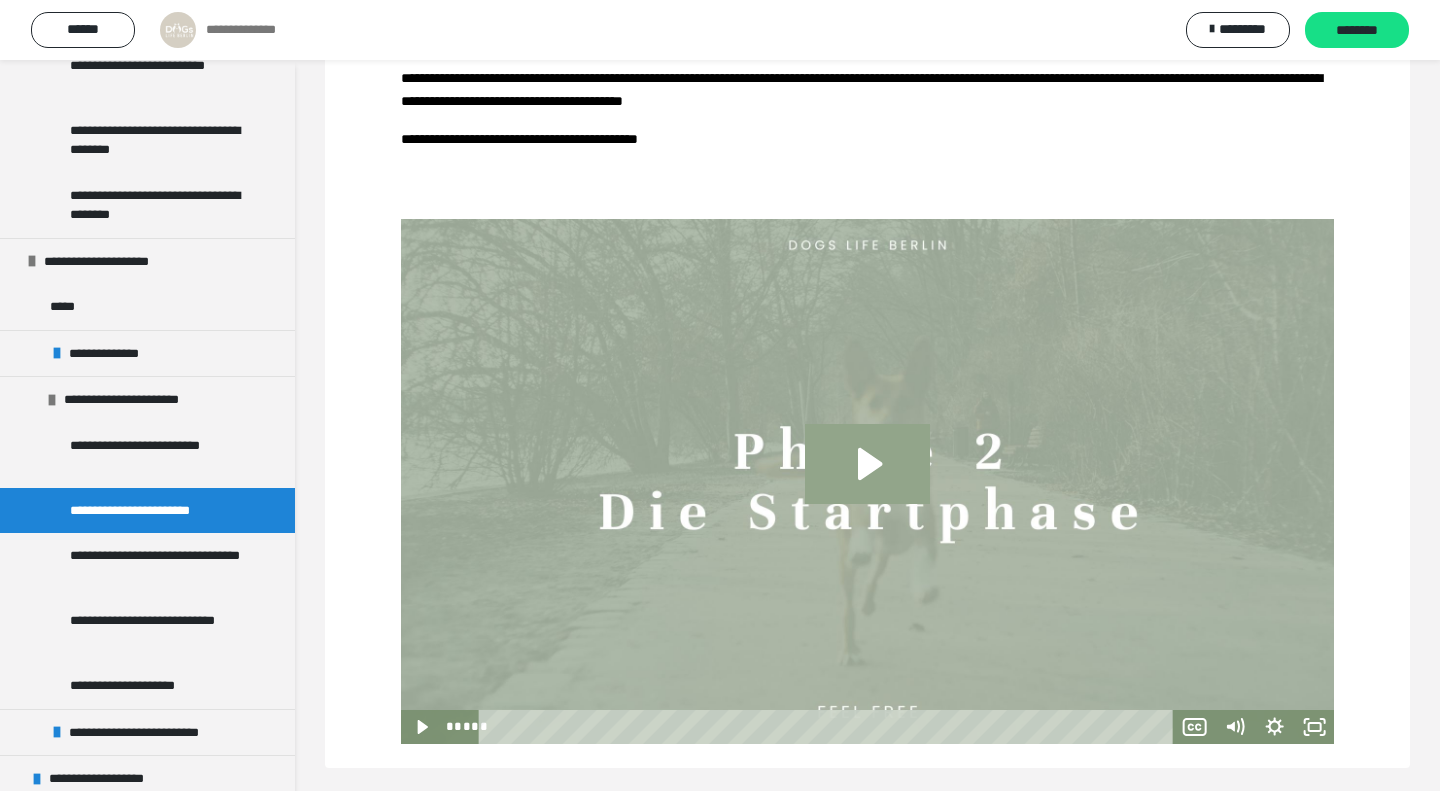 click 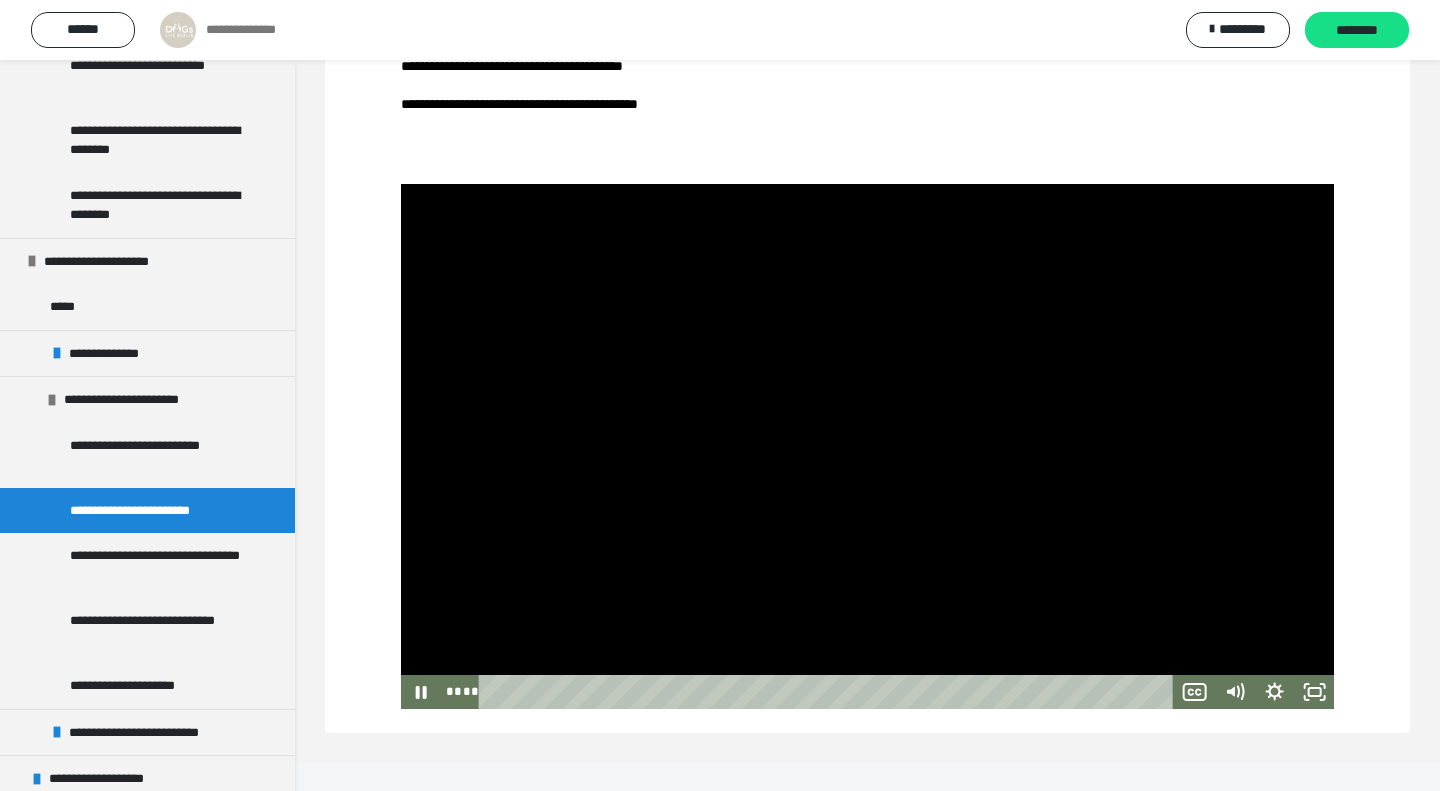 scroll, scrollTop: 407, scrollLeft: 0, axis: vertical 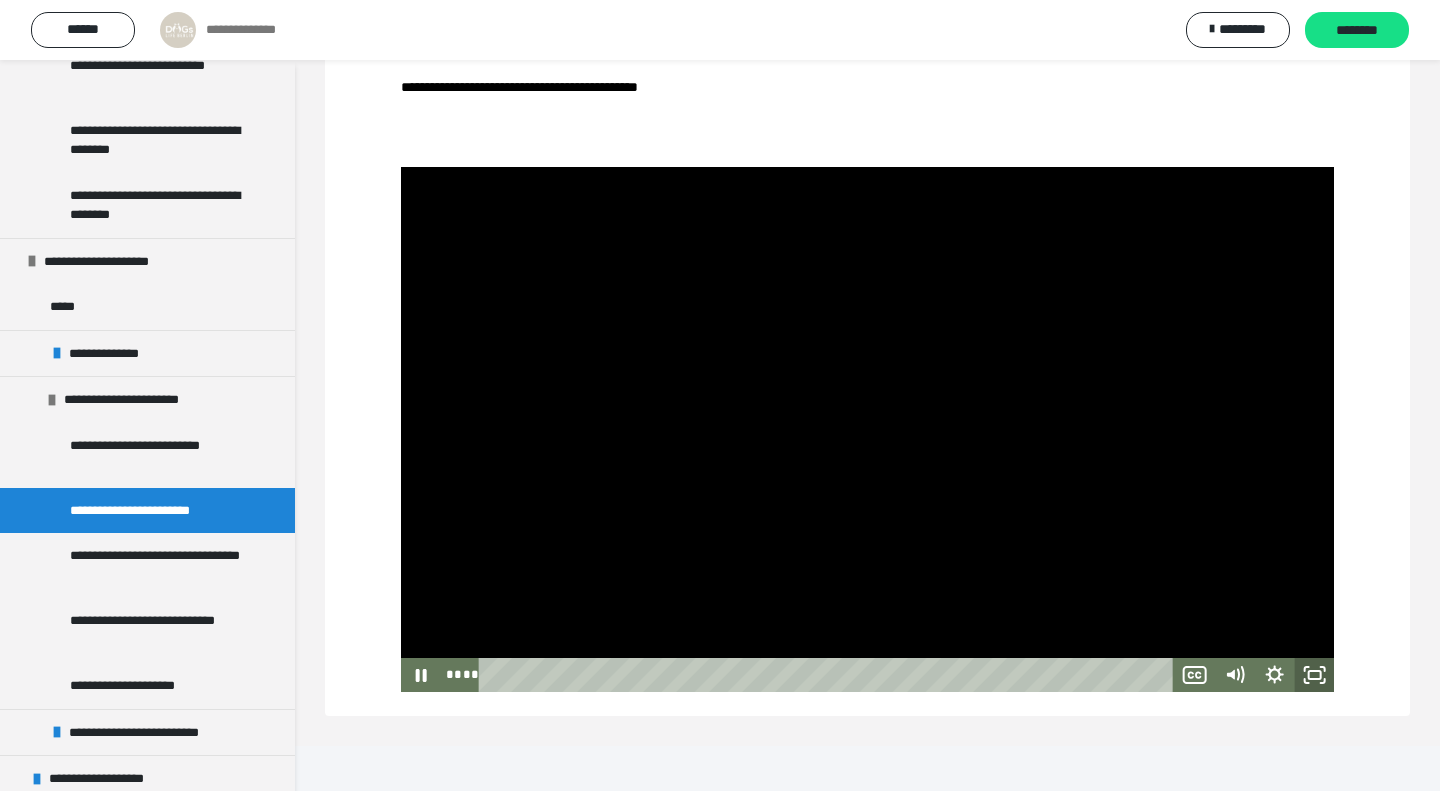 click 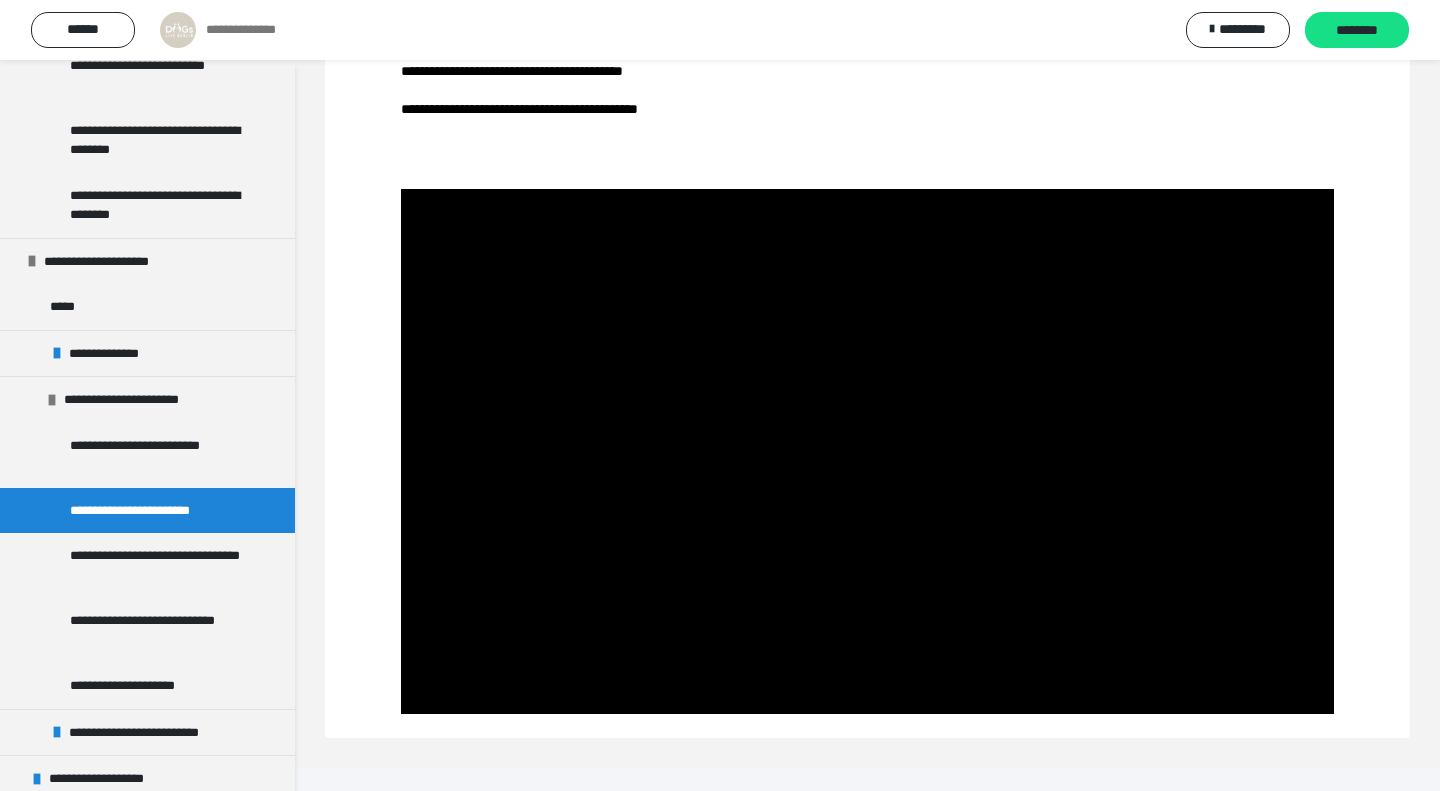 scroll, scrollTop: 407, scrollLeft: 0, axis: vertical 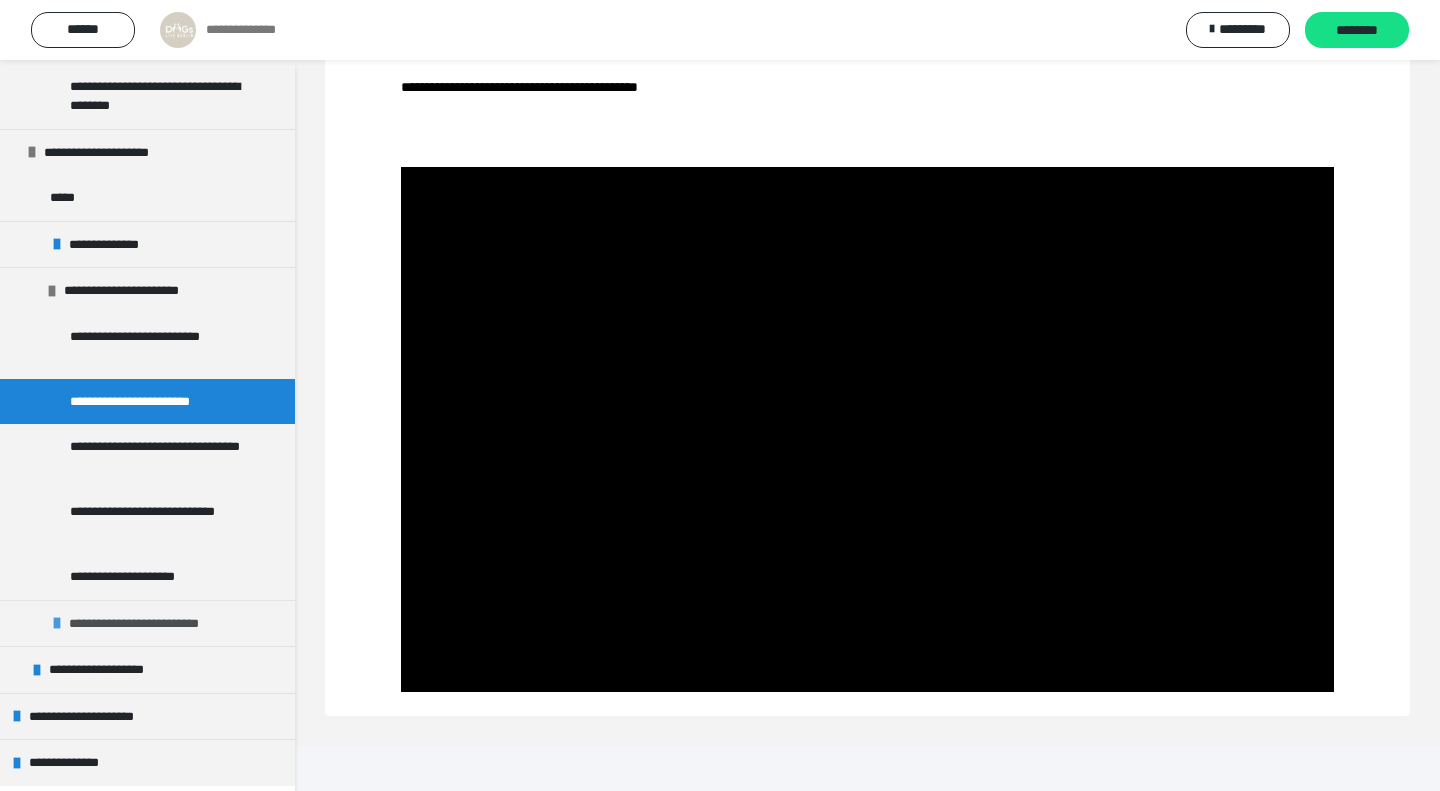 click at bounding box center [57, 623] 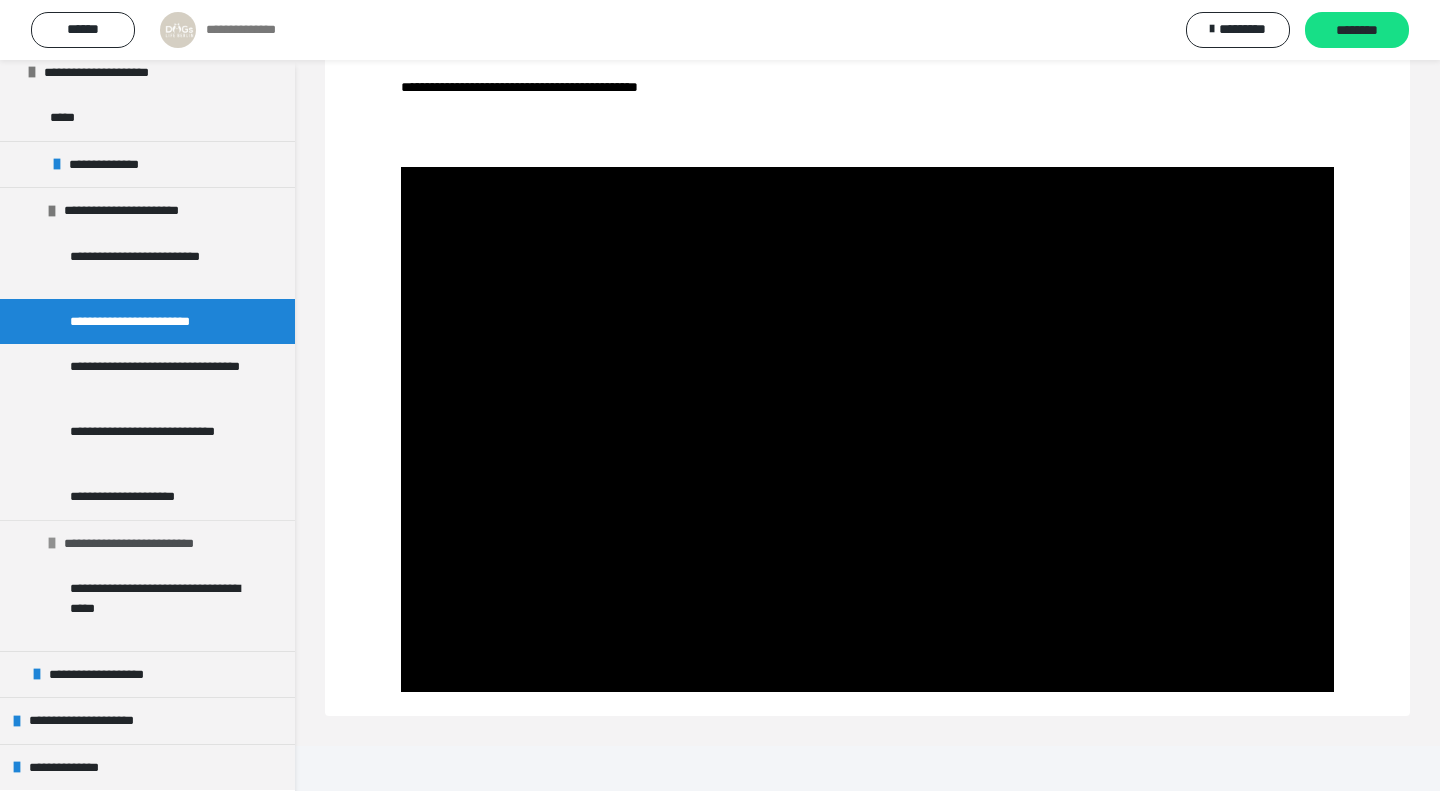 scroll, scrollTop: 848, scrollLeft: 0, axis: vertical 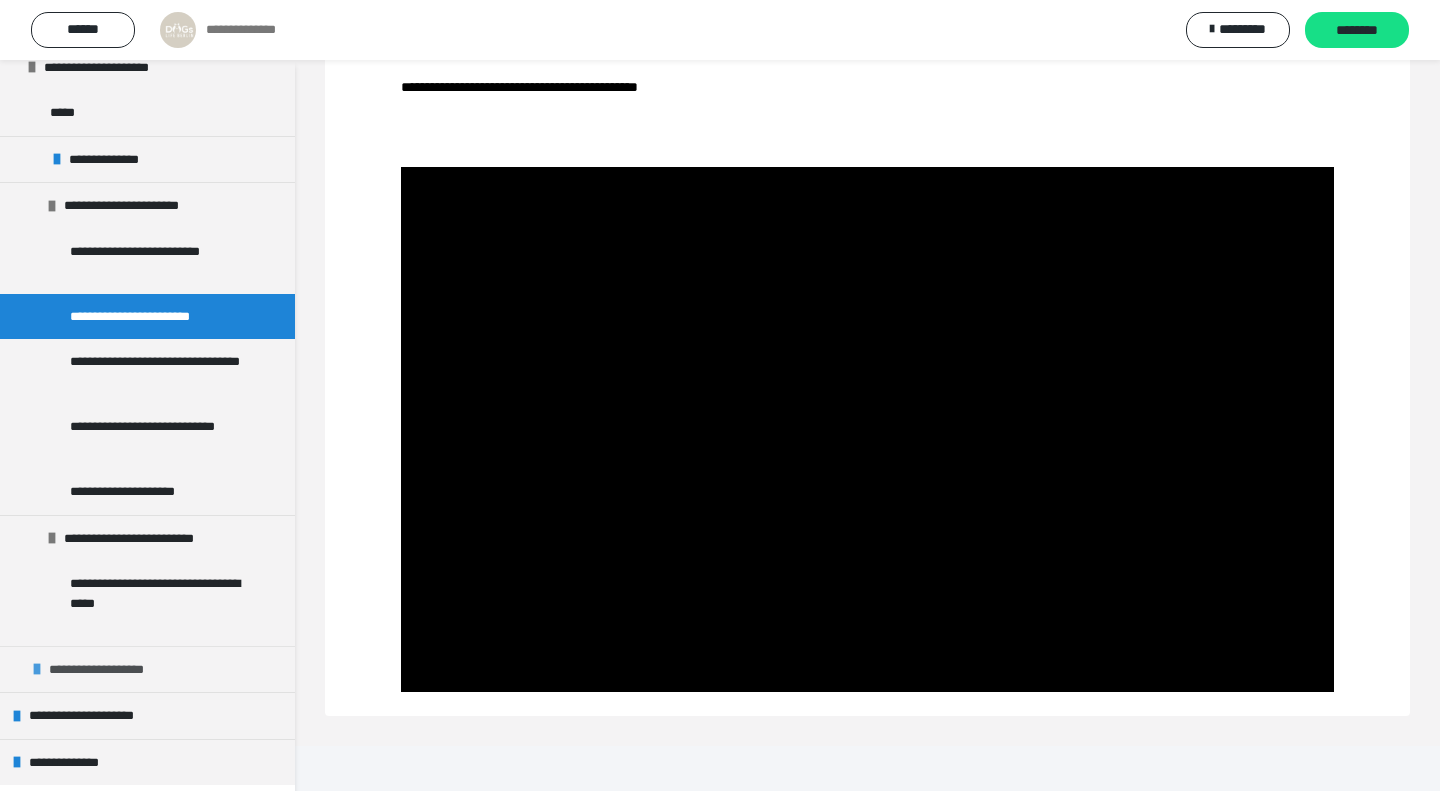 click at bounding box center (37, 669) 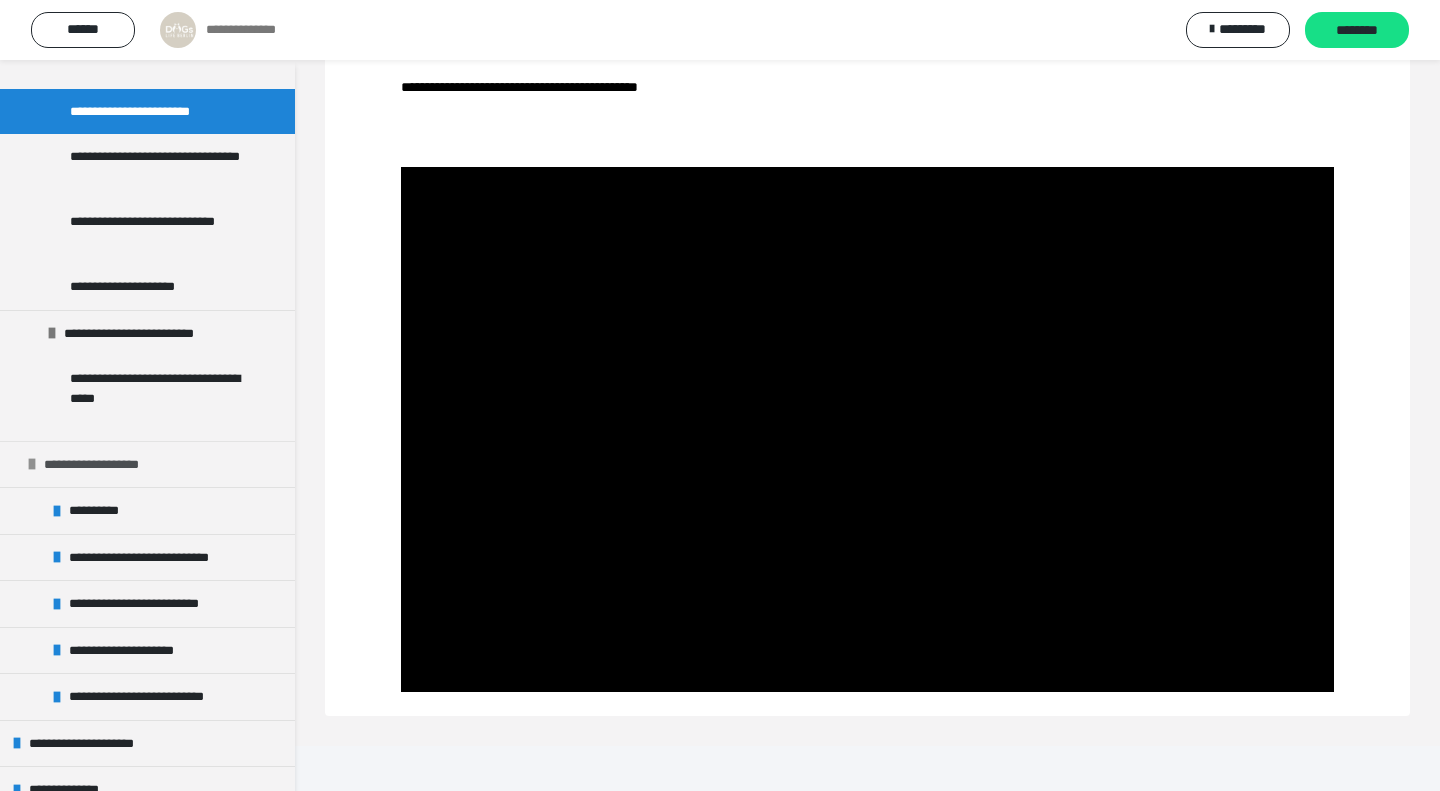 scroll, scrollTop: 1080, scrollLeft: 0, axis: vertical 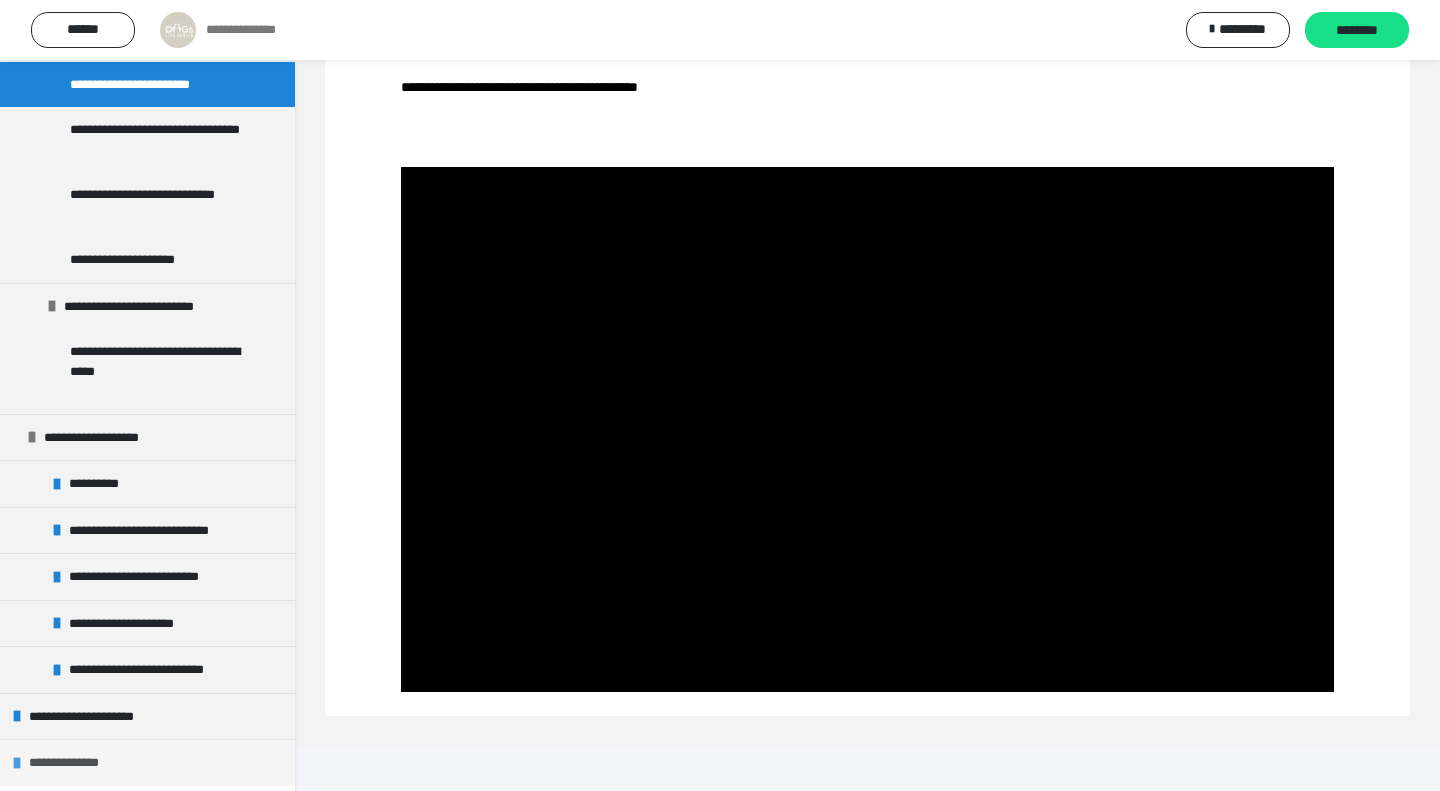 click on "**********" at bounding box center [77, 763] 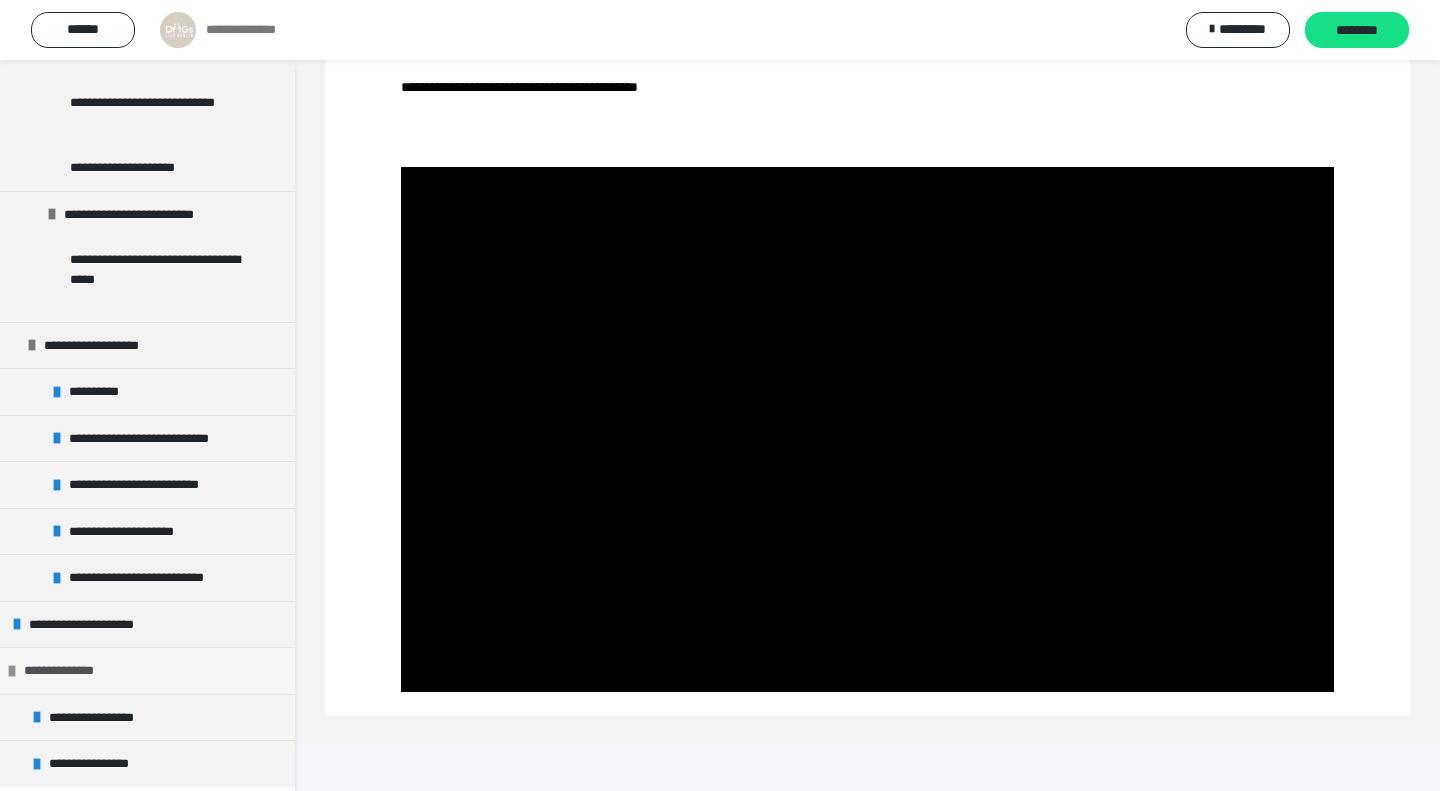 scroll, scrollTop: 1173, scrollLeft: 0, axis: vertical 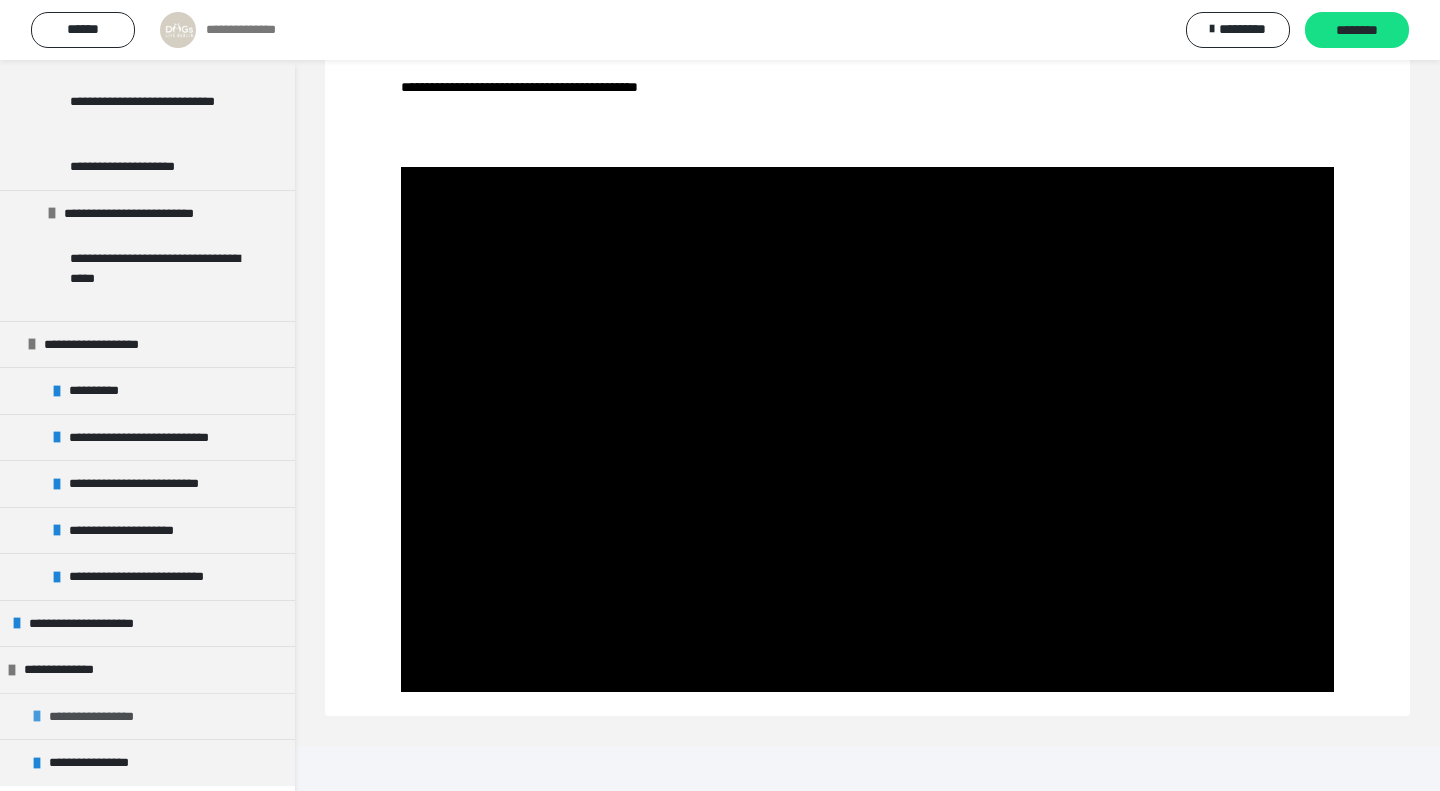 click on "**********" at bounding box center (100, 717) 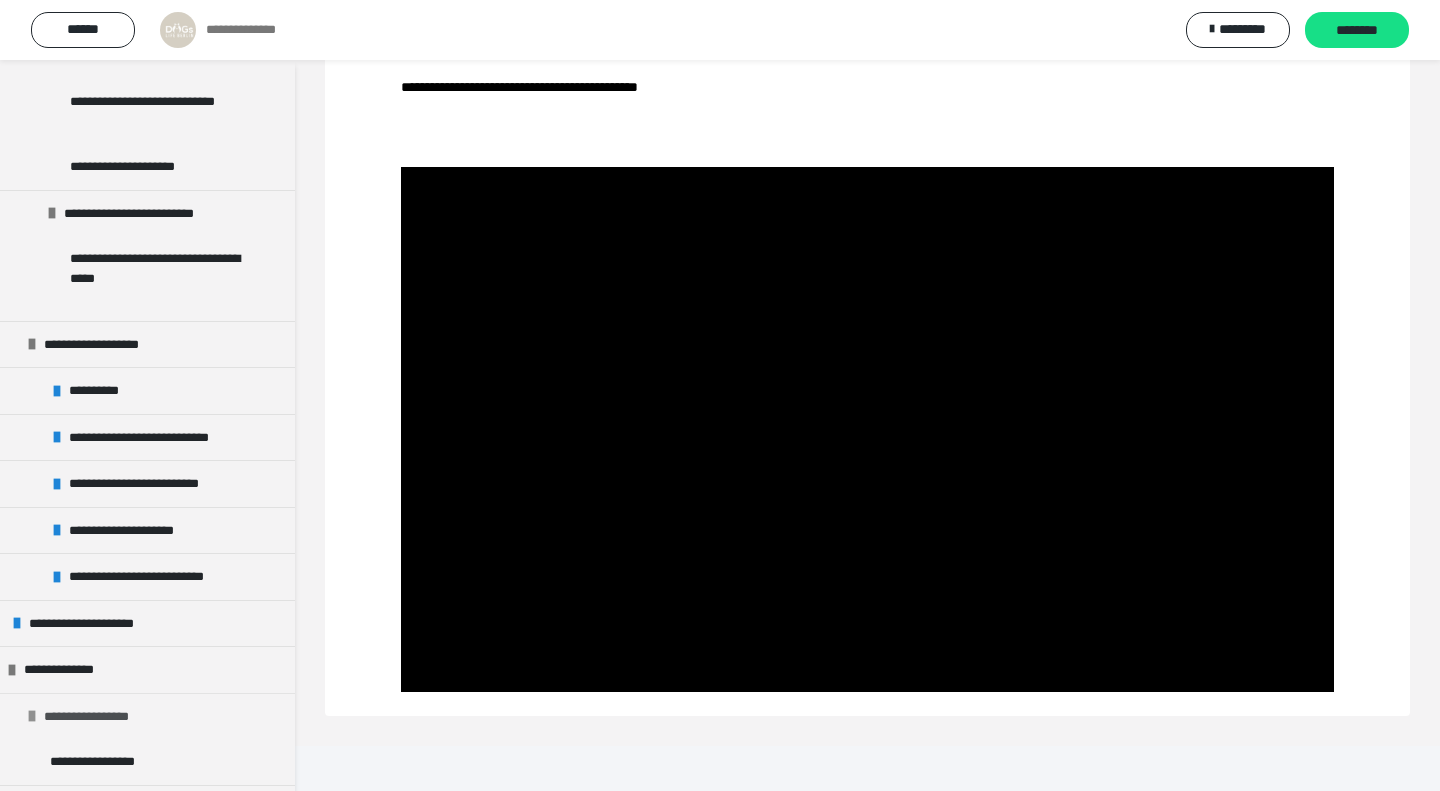 scroll, scrollTop: 1219, scrollLeft: 0, axis: vertical 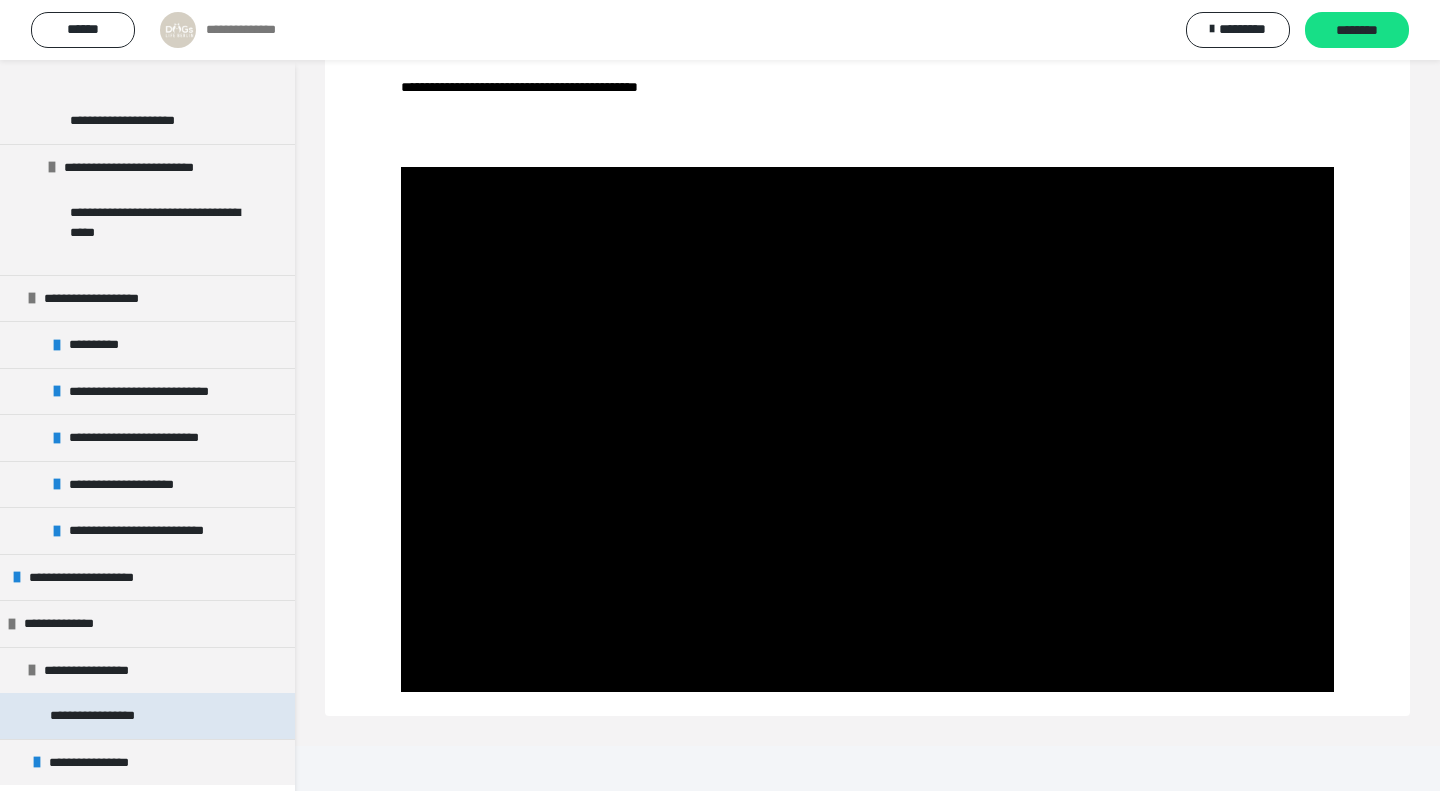 click on "**********" at bounding box center (104, 716) 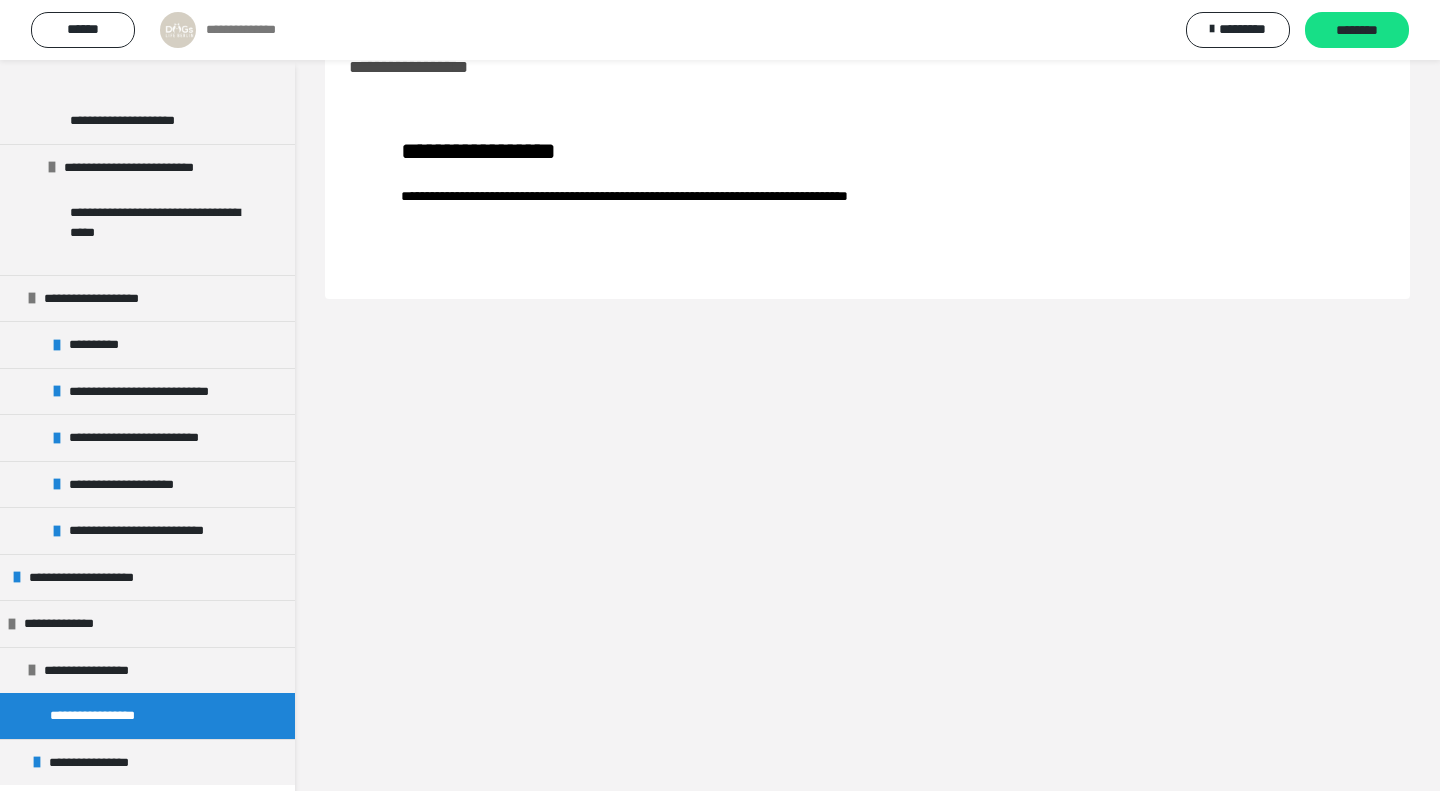 scroll, scrollTop: 60, scrollLeft: 0, axis: vertical 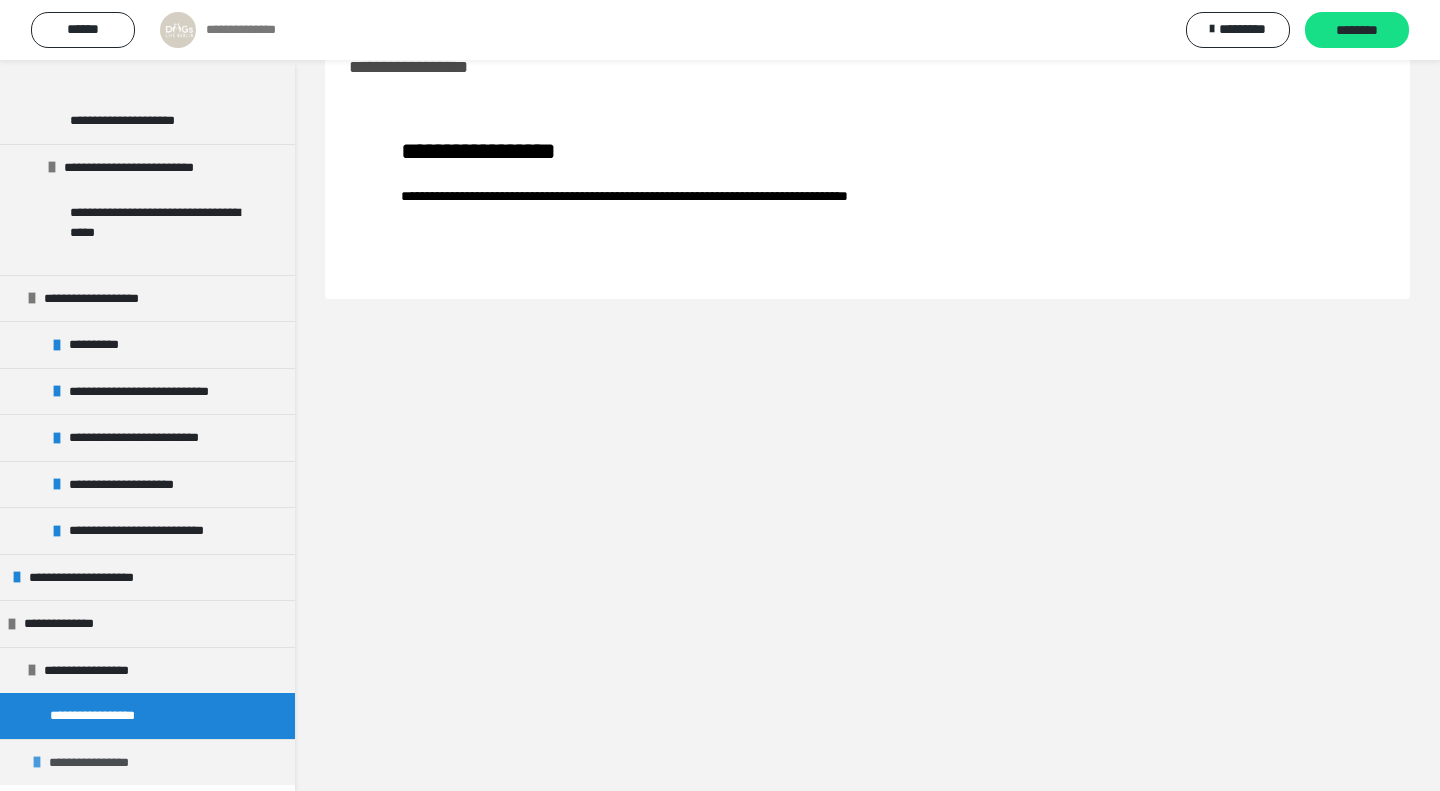 click on "**********" at bounding box center (103, 763) 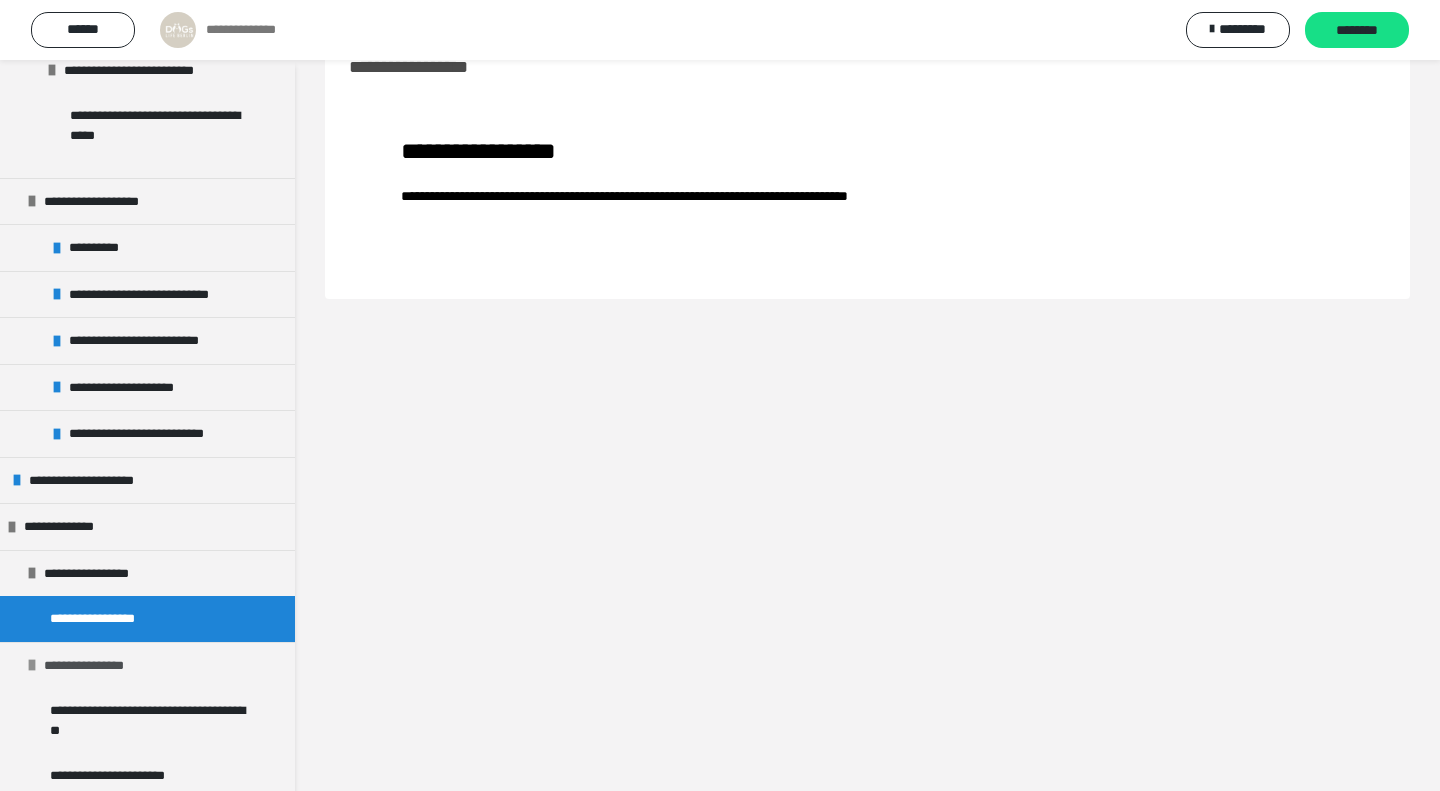 scroll, scrollTop: 1394, scrollLeft: 0, axis: vertical 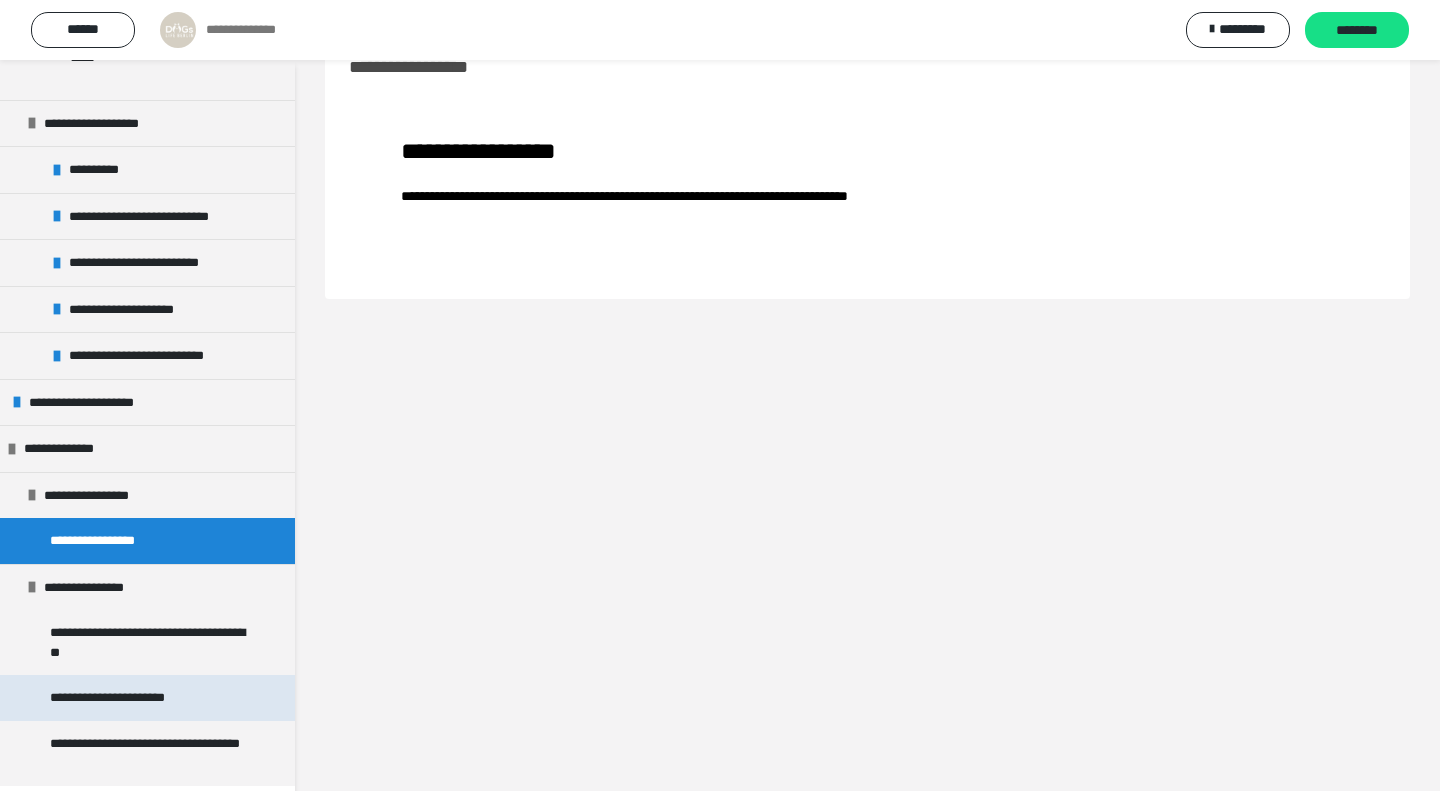 click on "**********" at bounding box center (122, 698) 